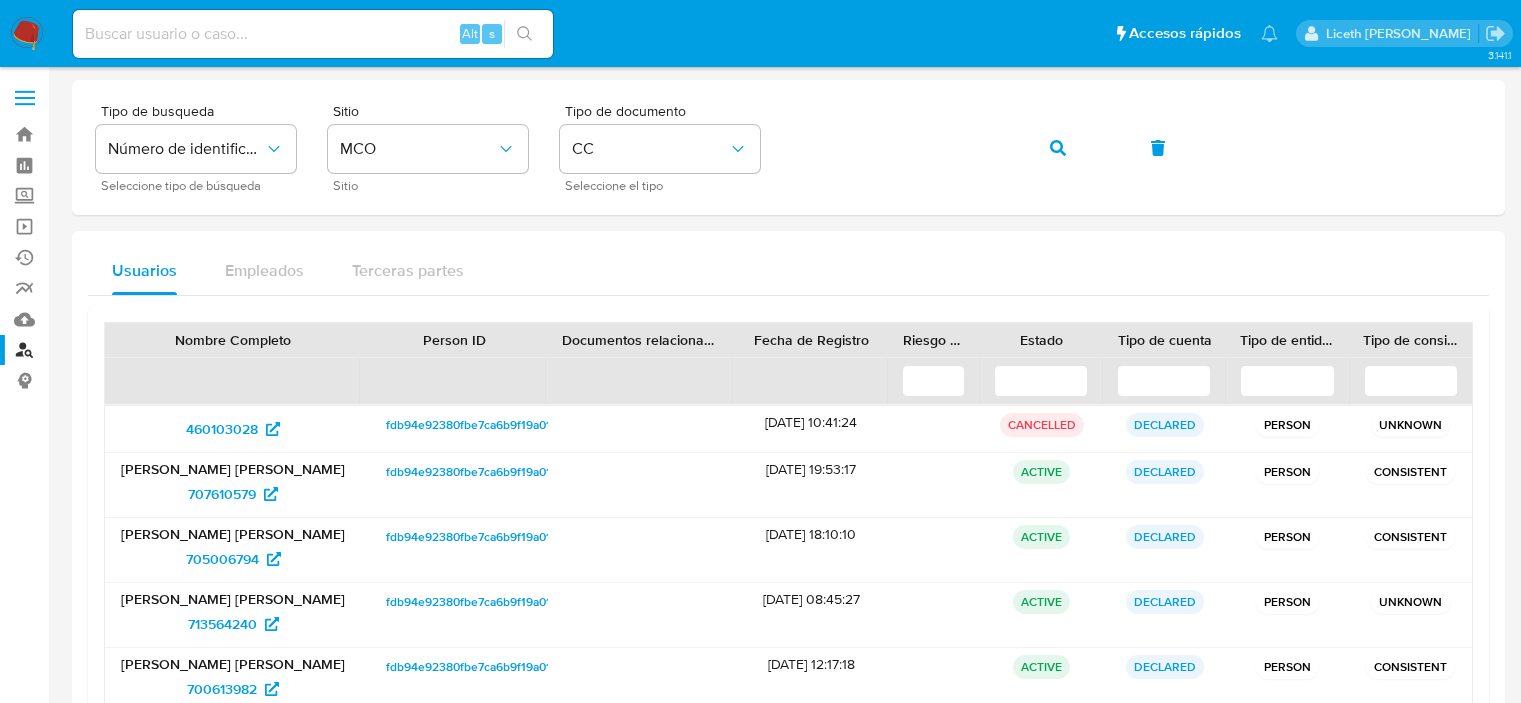 scroll, scrollTop: 11, scrollLeft: 0, axis: vertical 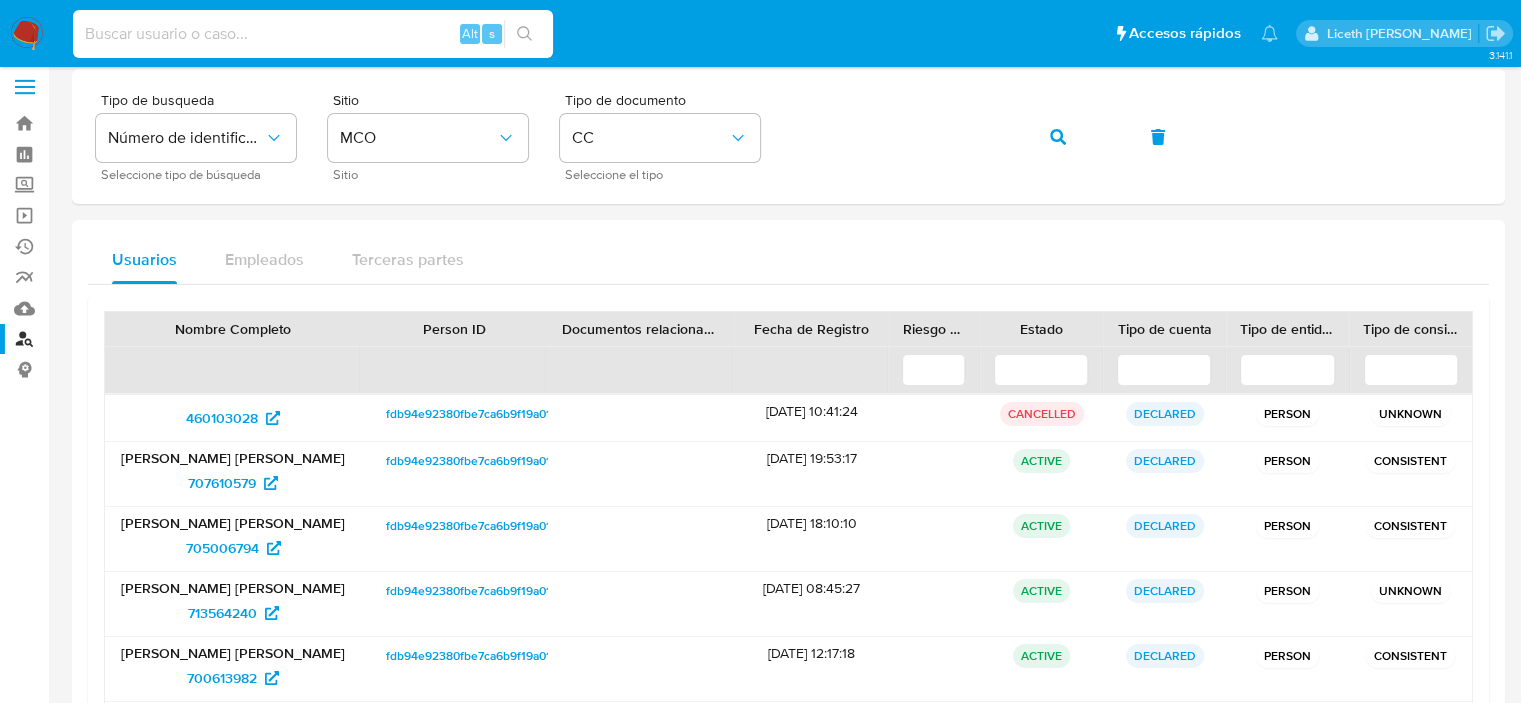 click at bounding box center [313, 34] 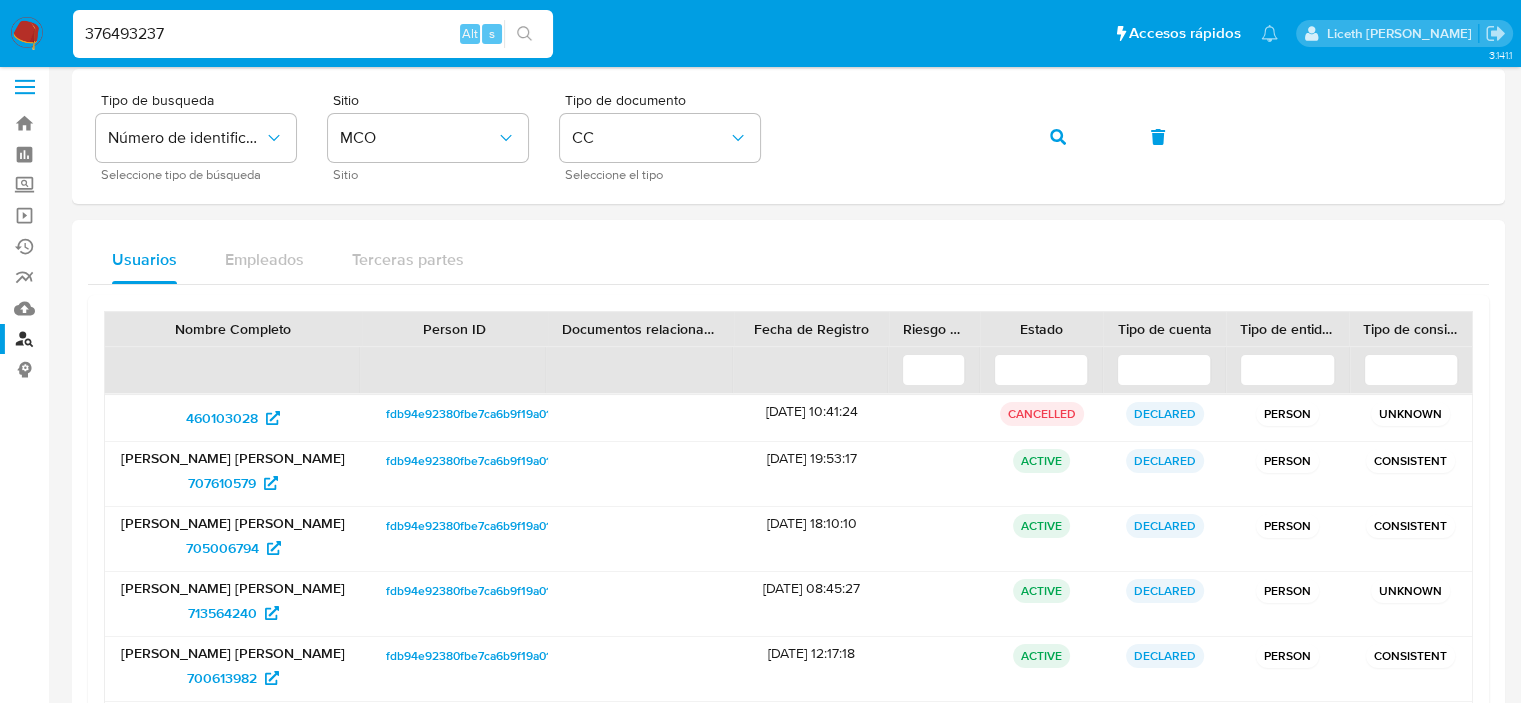 type on "376493237" 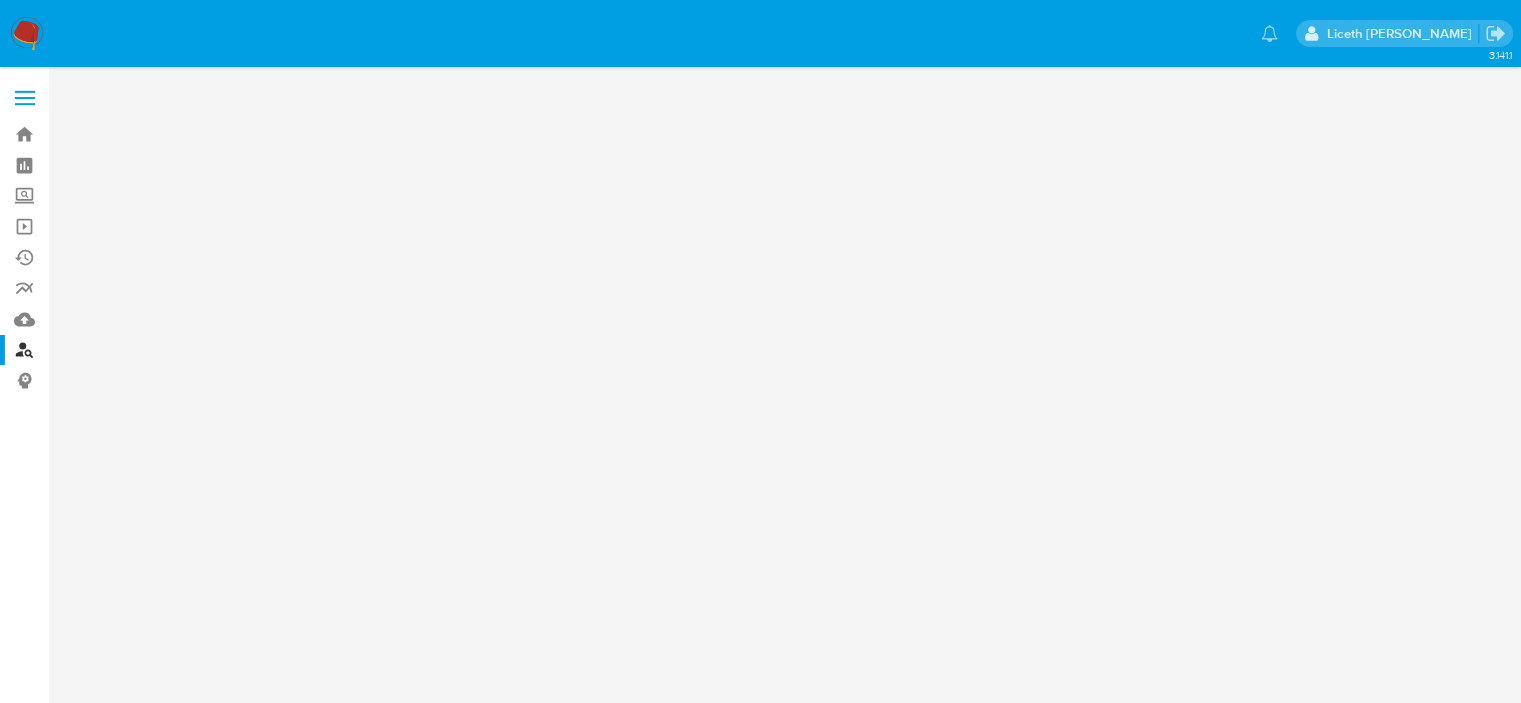 scroll, scrollTop: 0, scrollLeft: 0, axis: both 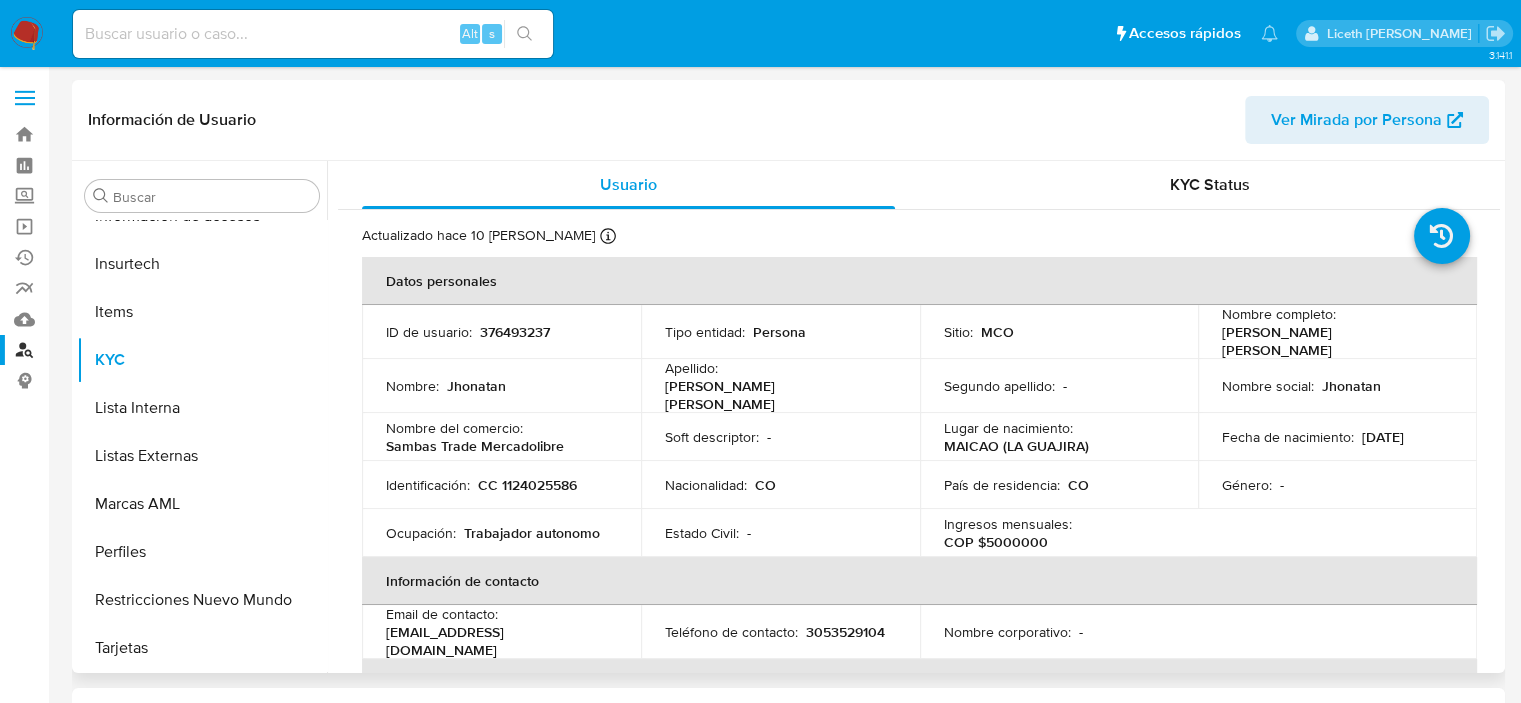 select on "10" 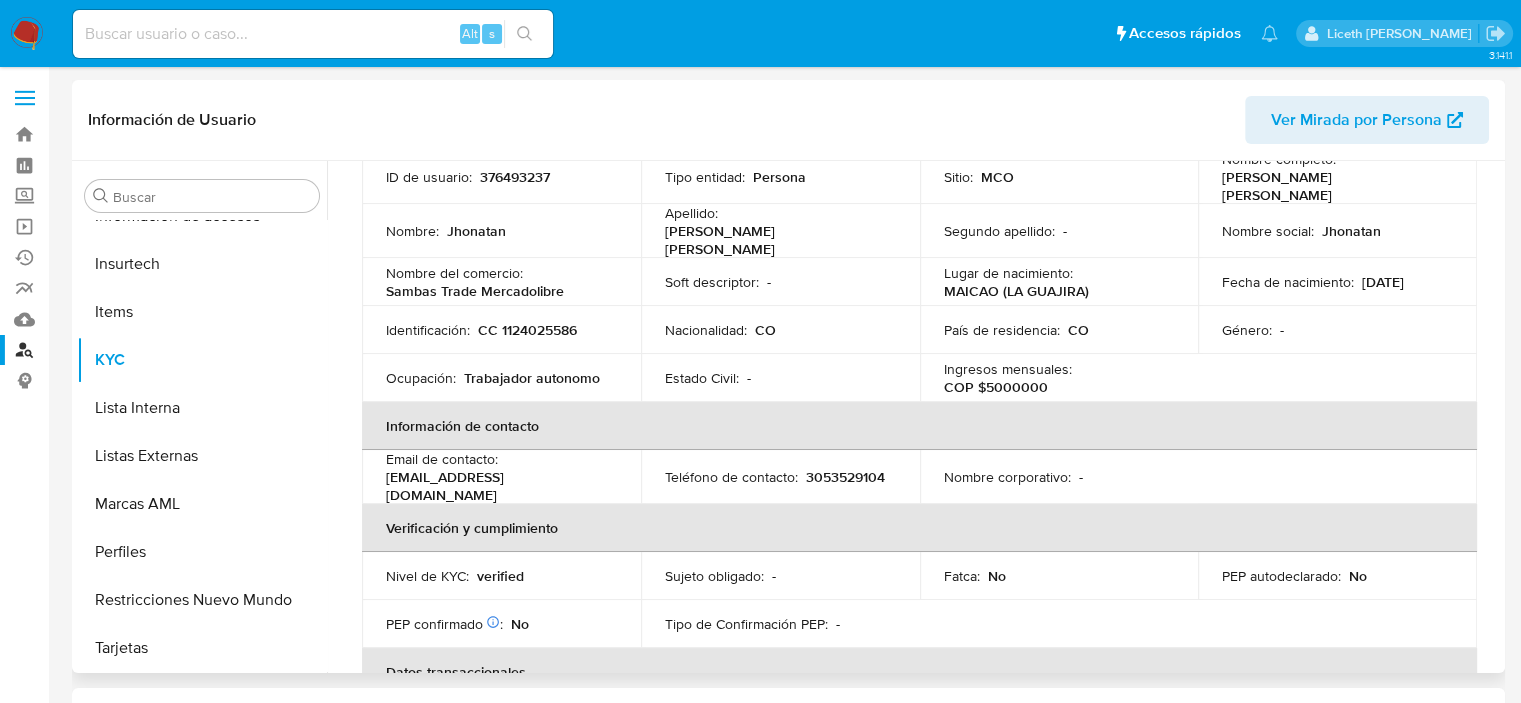 scroll, scrollTop: 0, scrollLeft: 0, axis: both 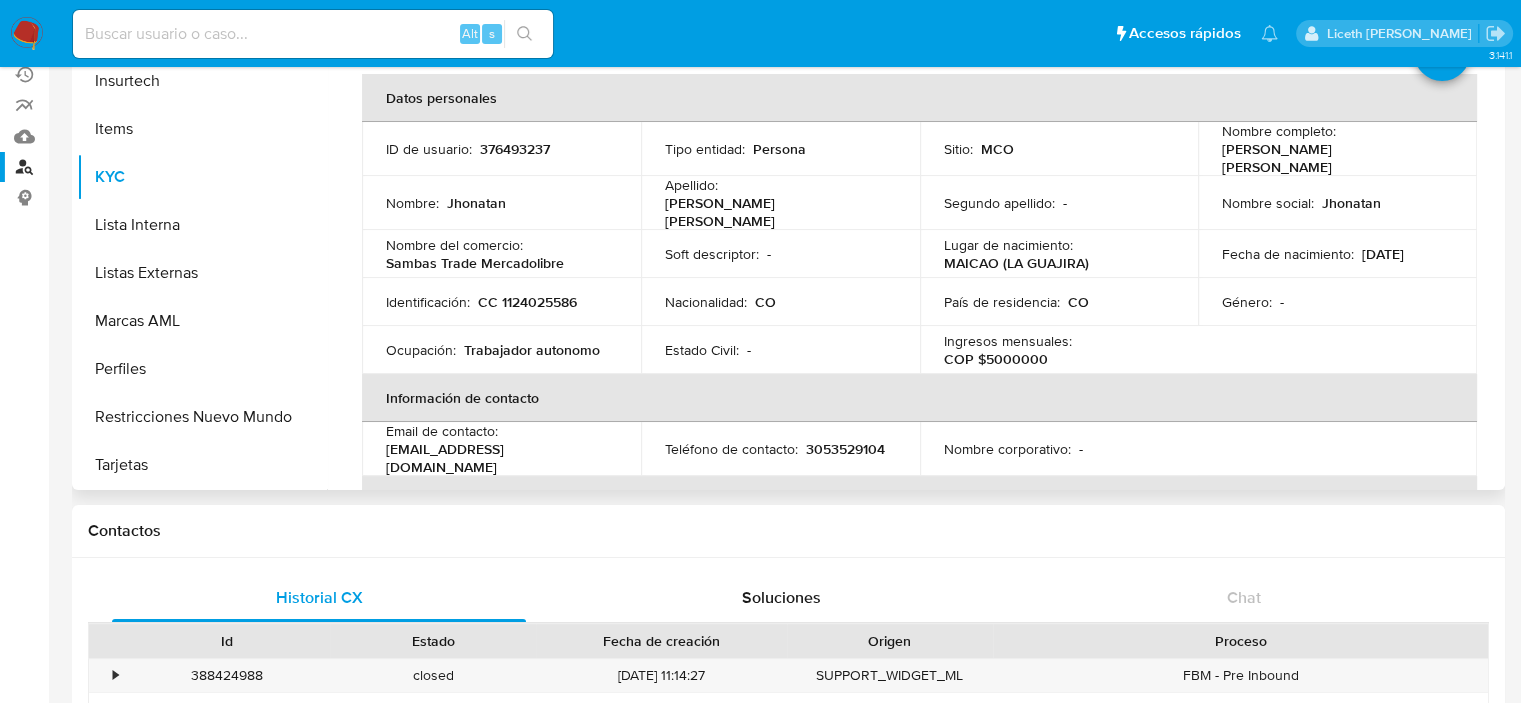 click on "Ingresos mensuales :    COP $5000000" at bounding box center (1059, 350) 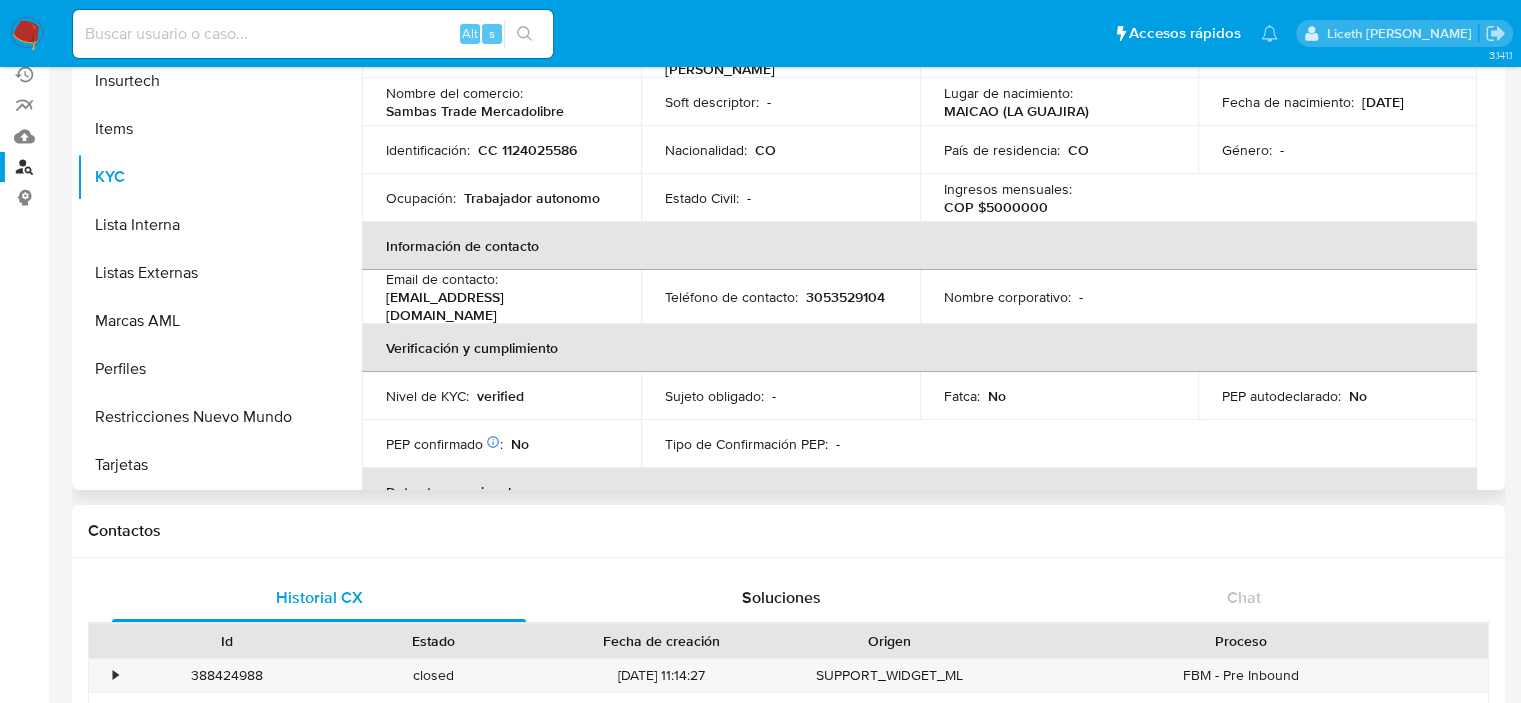 scroll, scrollTop: 119, scrollLeft: 0, axis: vertical 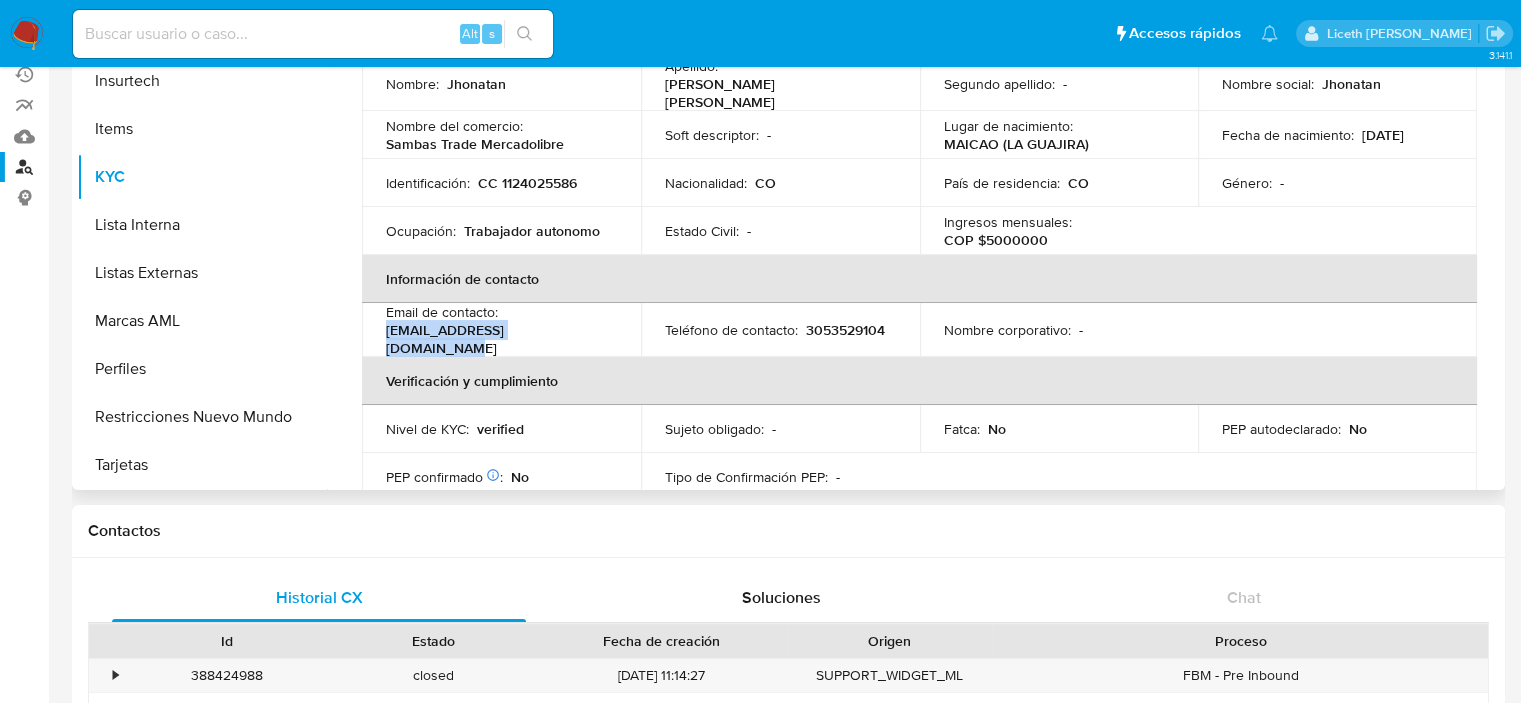 drag, startPoint x: 585, startPoint y: 330, endPoint x: 387, endPoint y: 327, distance: 198.02272 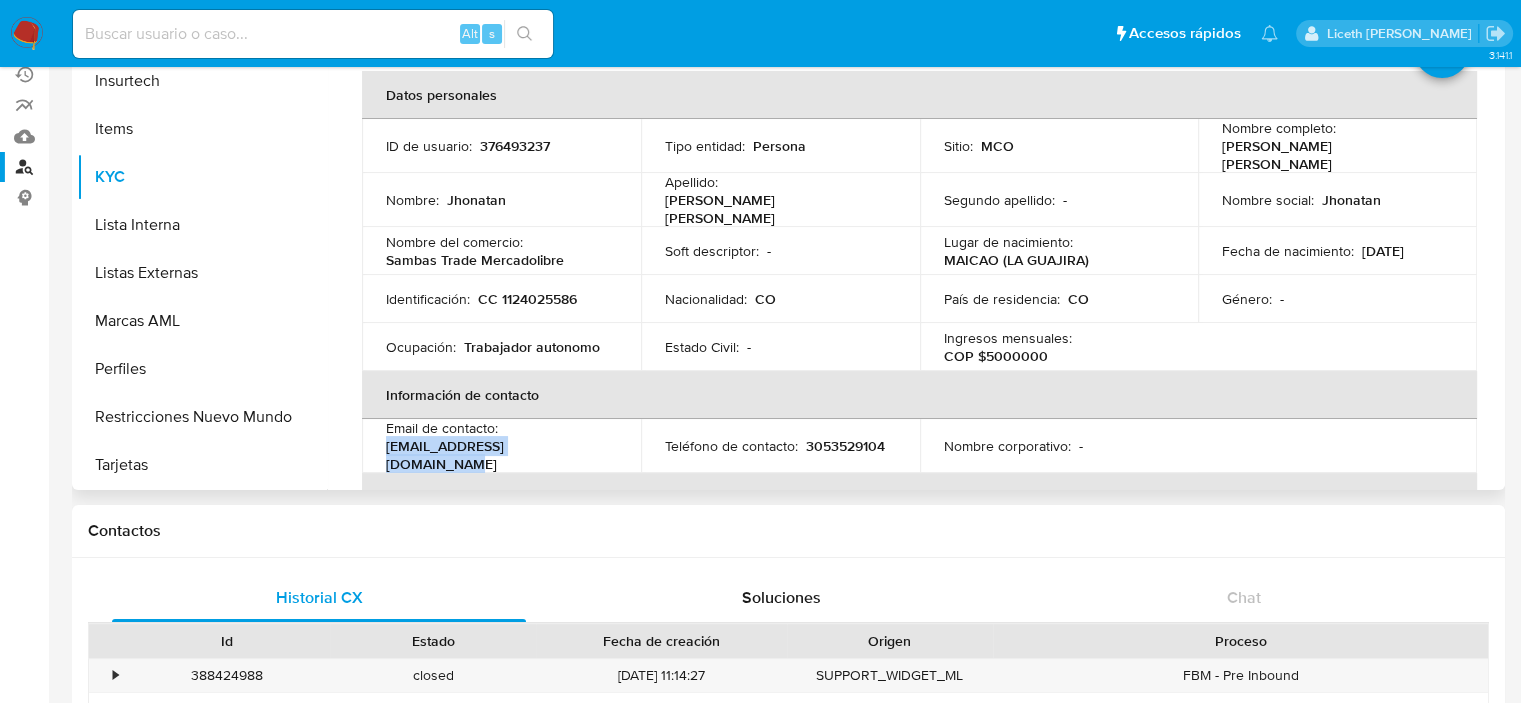 scroll, scrollTop: 0, scrollLeft: 0, axis: both 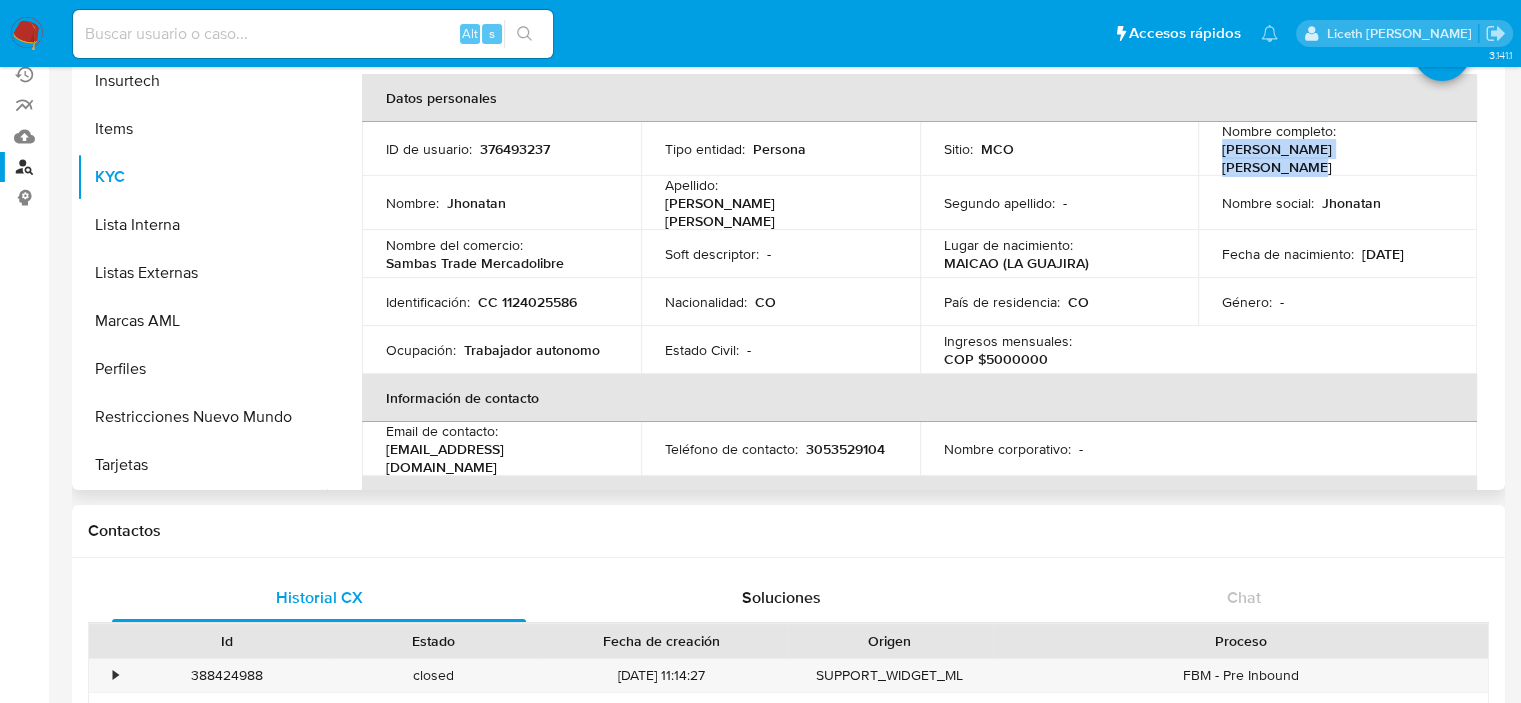 drag, startPoint x: 1396, startPoint y: 158, endPoint x: 1215, endPoint y: 158, distance: 181 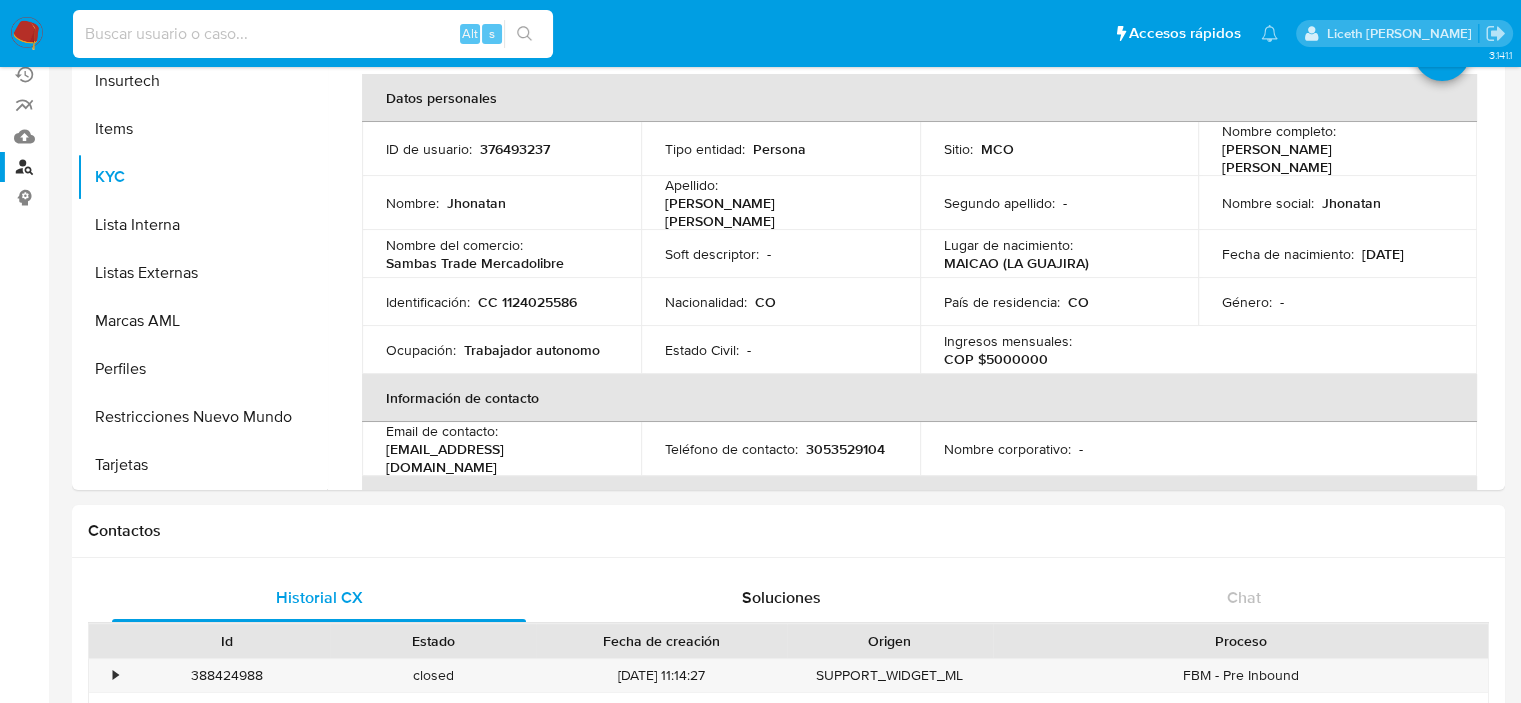 click at bounding box center [313, 34] 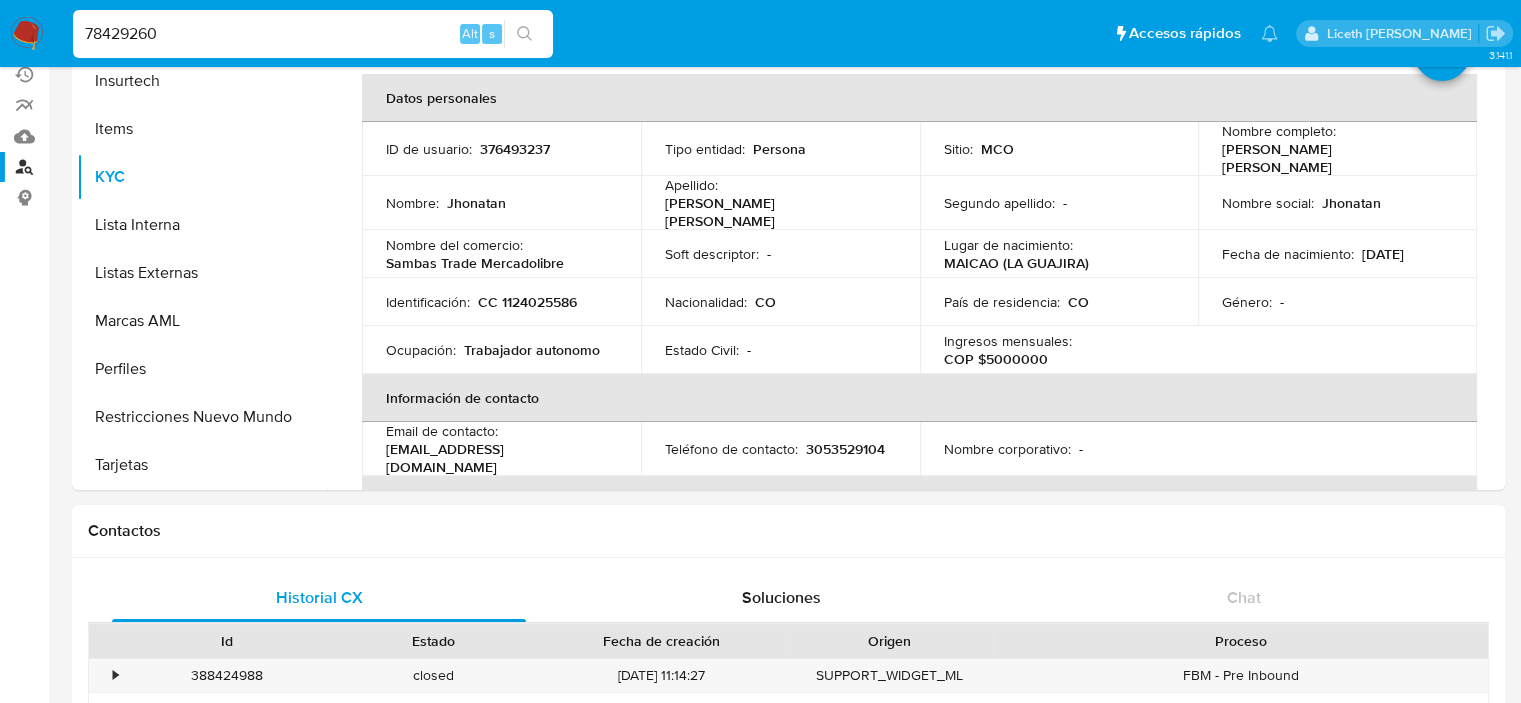 type on "78429260" 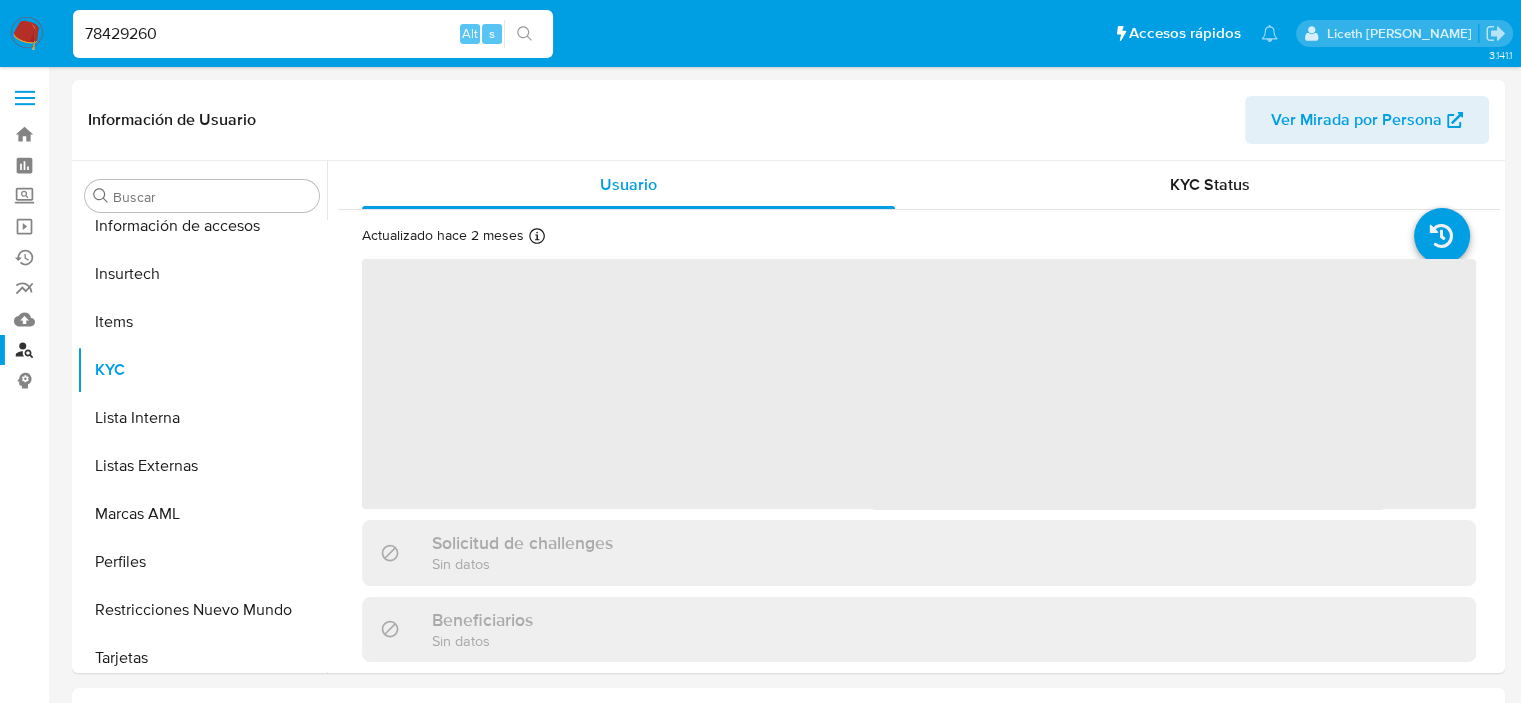 scroll, scrollTop: 796, scrollLeft: 0, axis: vertical 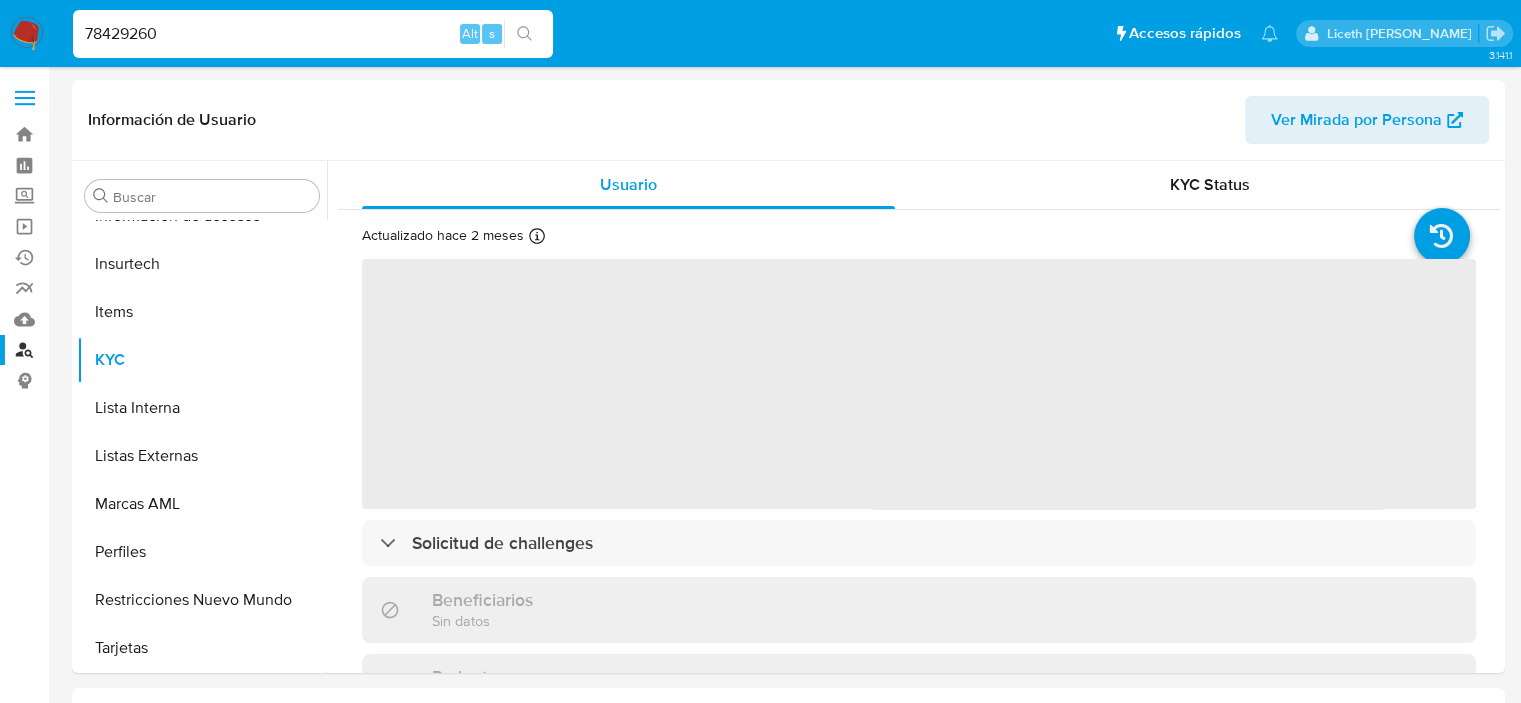 select on "10" 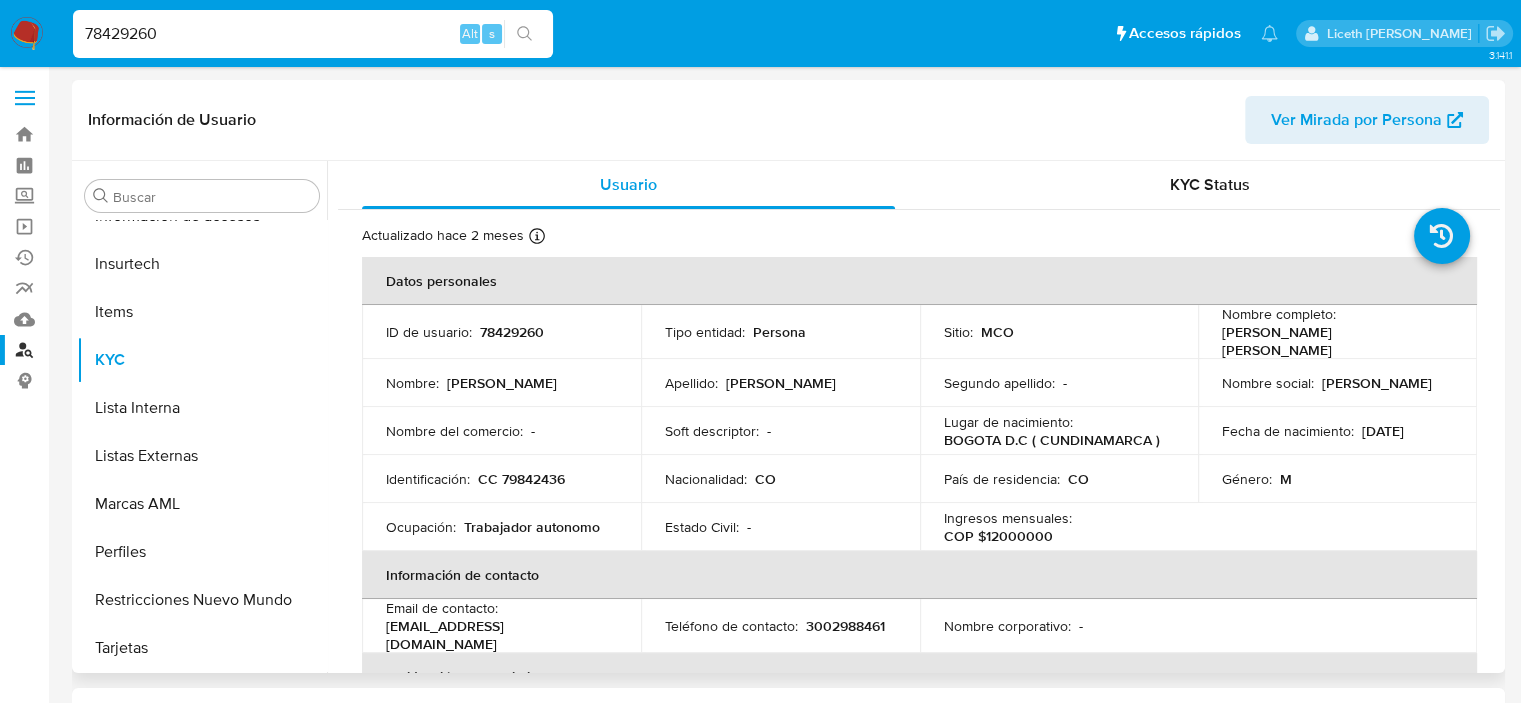 scroll, scrollTop: 94, scrollLeft: 0, axis: vertical 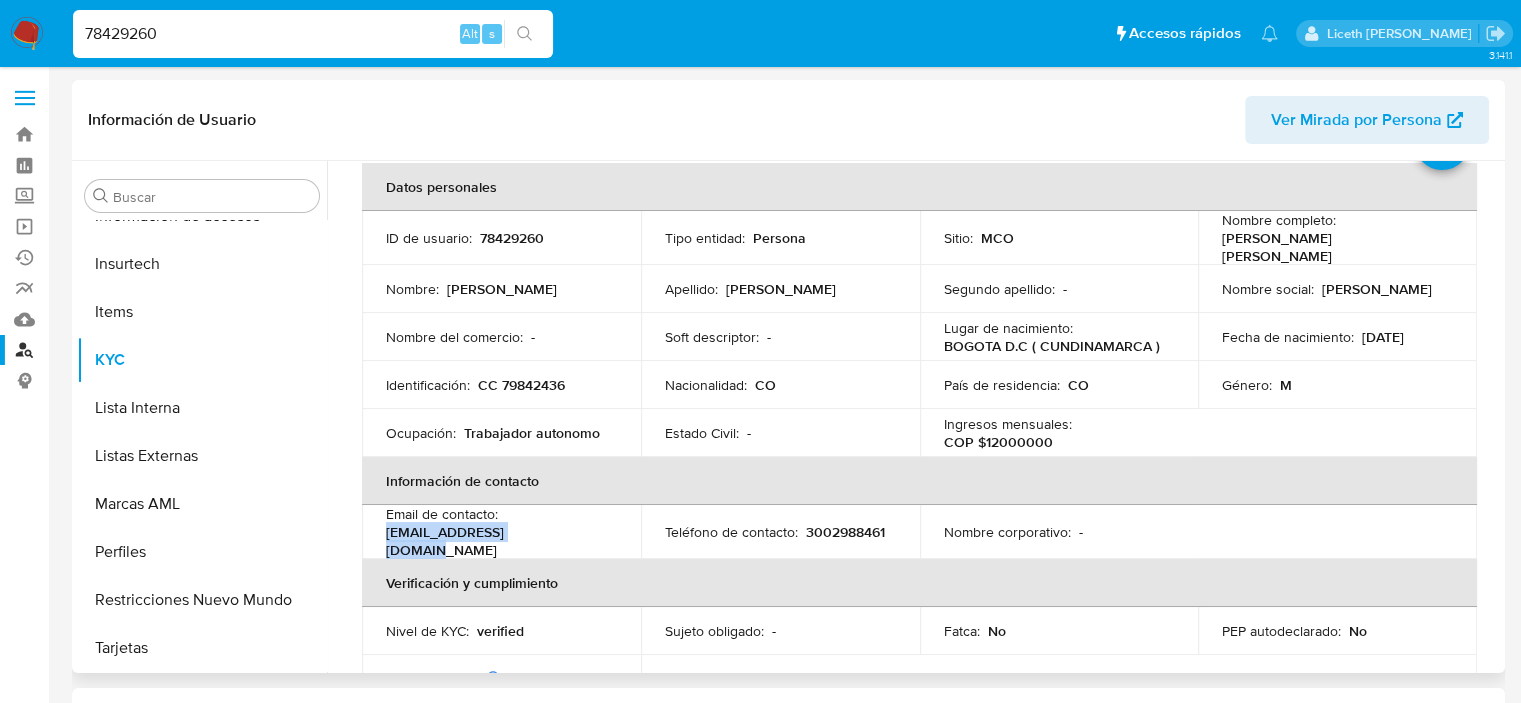 drag, startPoint x: 550, startPoint y: 534, endPoint x: 379, endPoint y: 538, distance: 171.04678 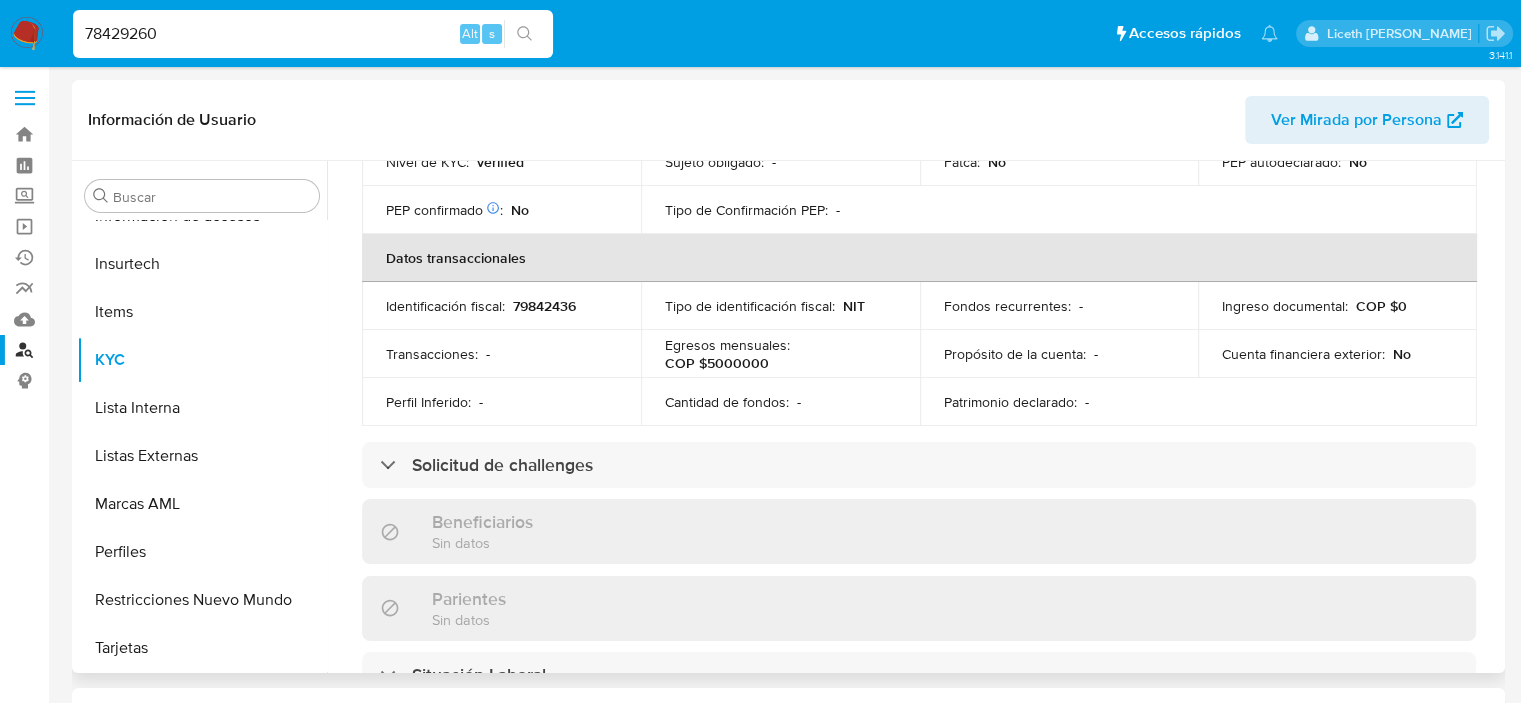 scroll, scrollTop: 1084, scrollLeft: 0, axis: vertical 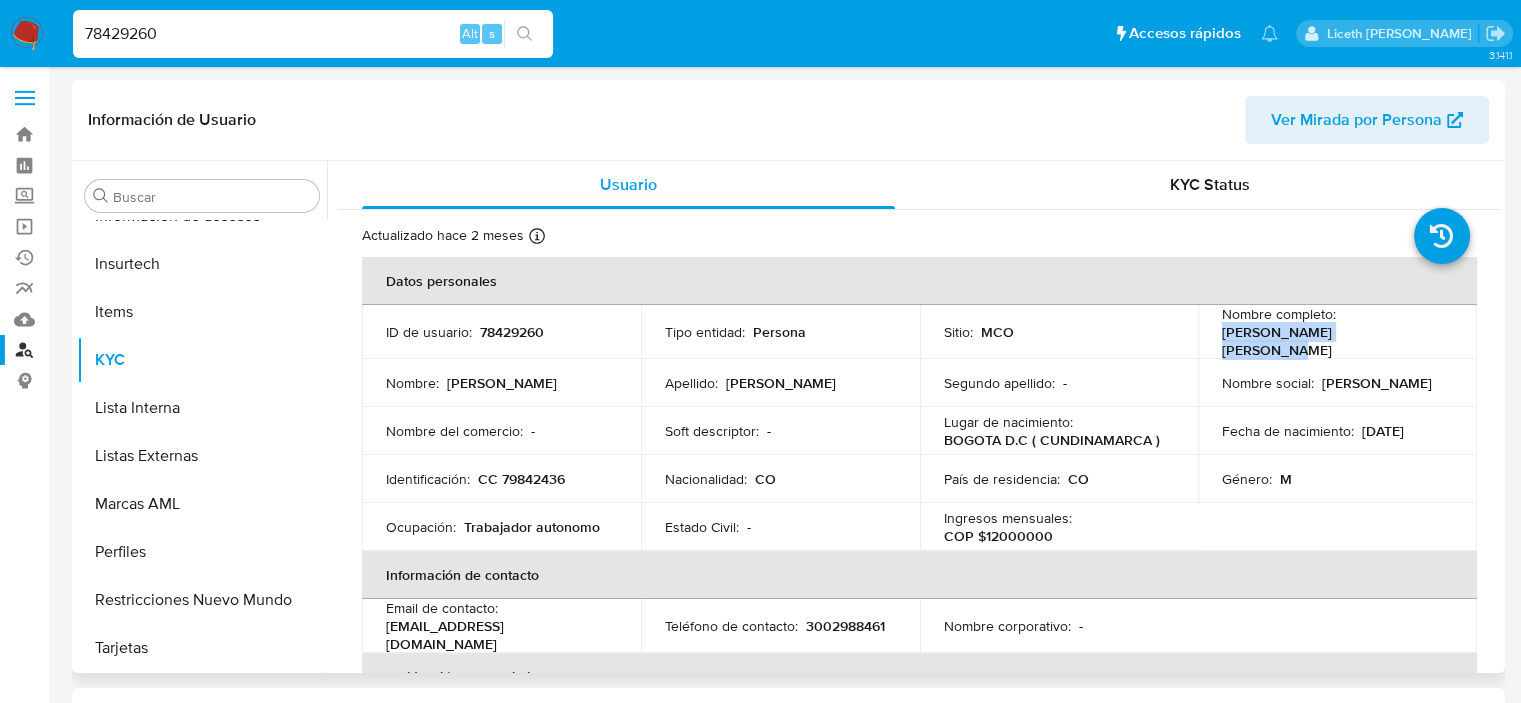drag, startPoint x: 1208, startPoint y: 336, endPoint x: 1384, endPoint y: 342, distance: 176.10225 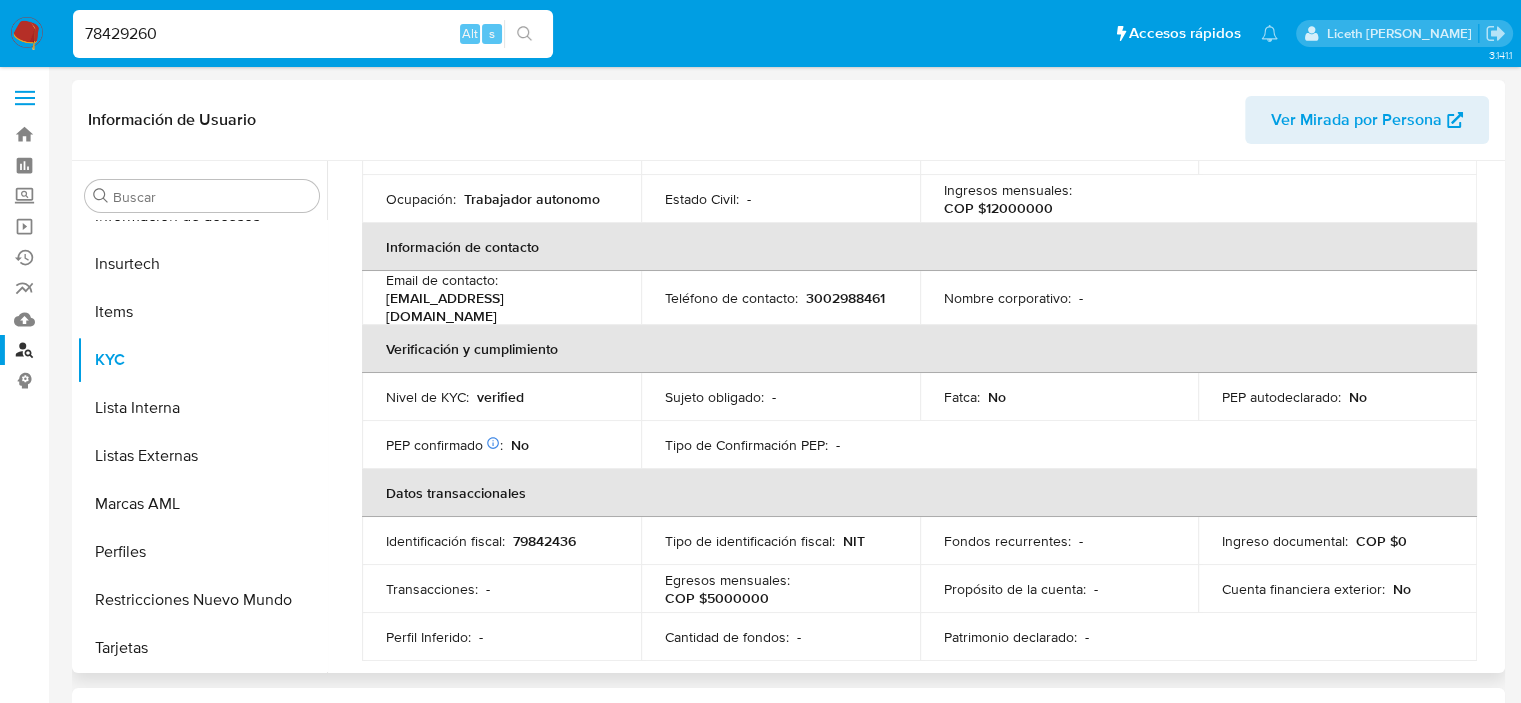 scroll, scrollTop: 0, scrollLeft: 0, axis: both 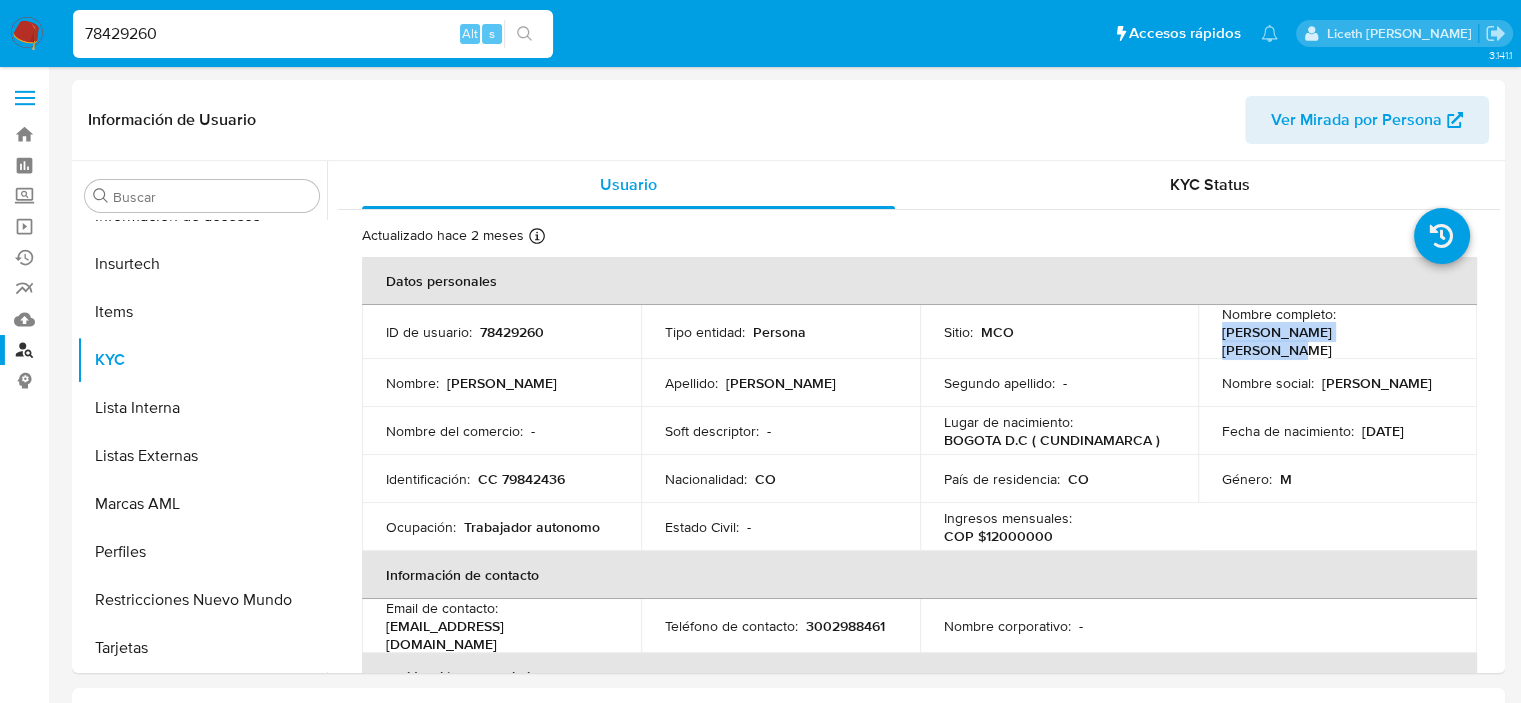 click on "78429260" at bounding box center [313, 34] 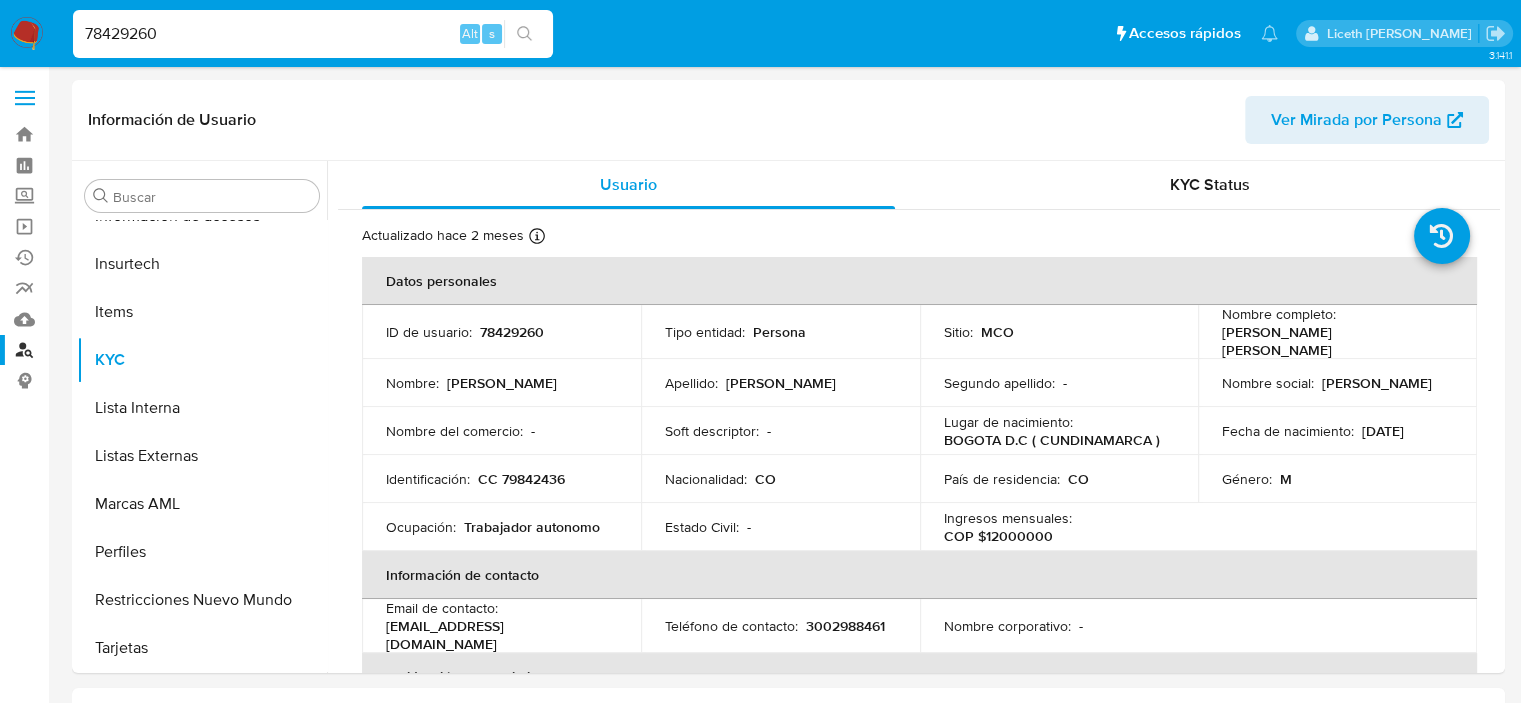 click on "78429260" at bounding box center [313, 34] 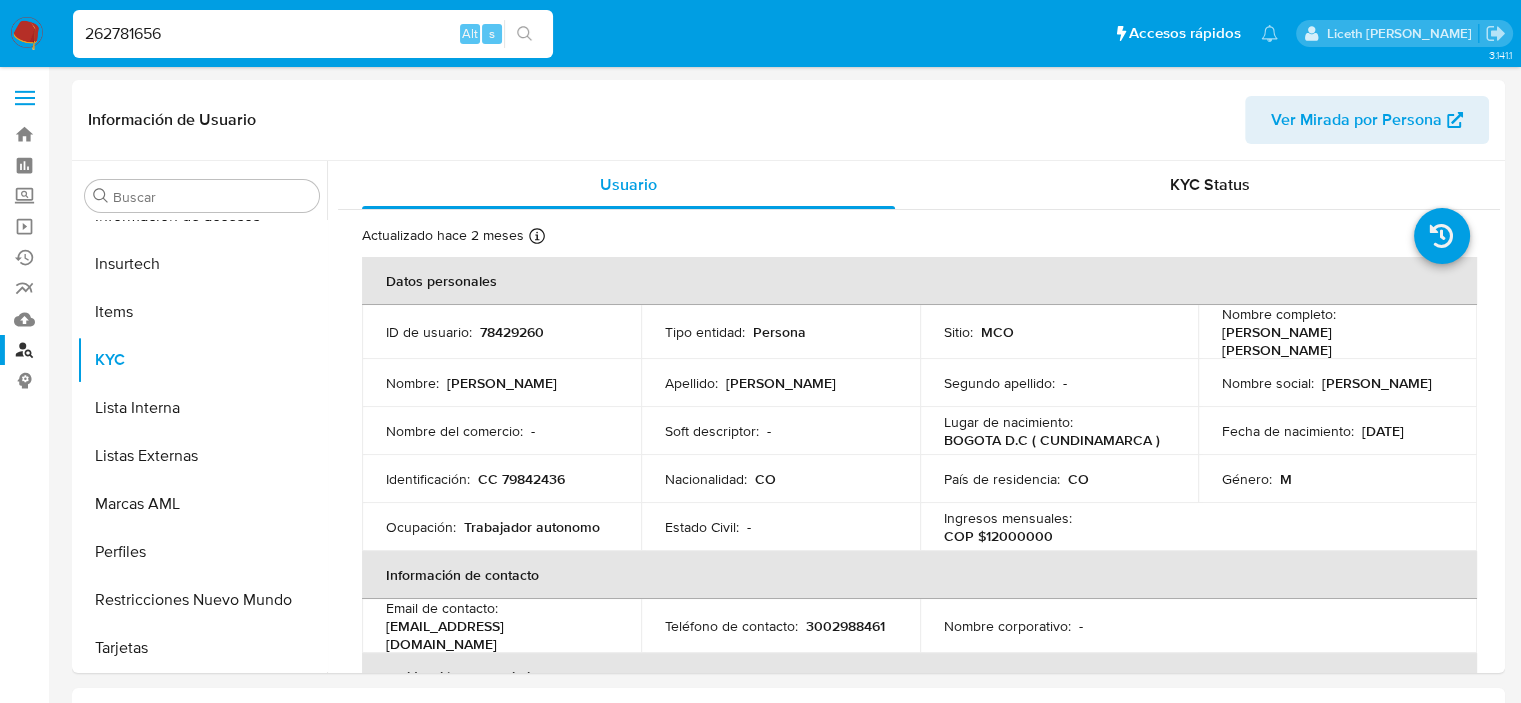 type on "262781656" 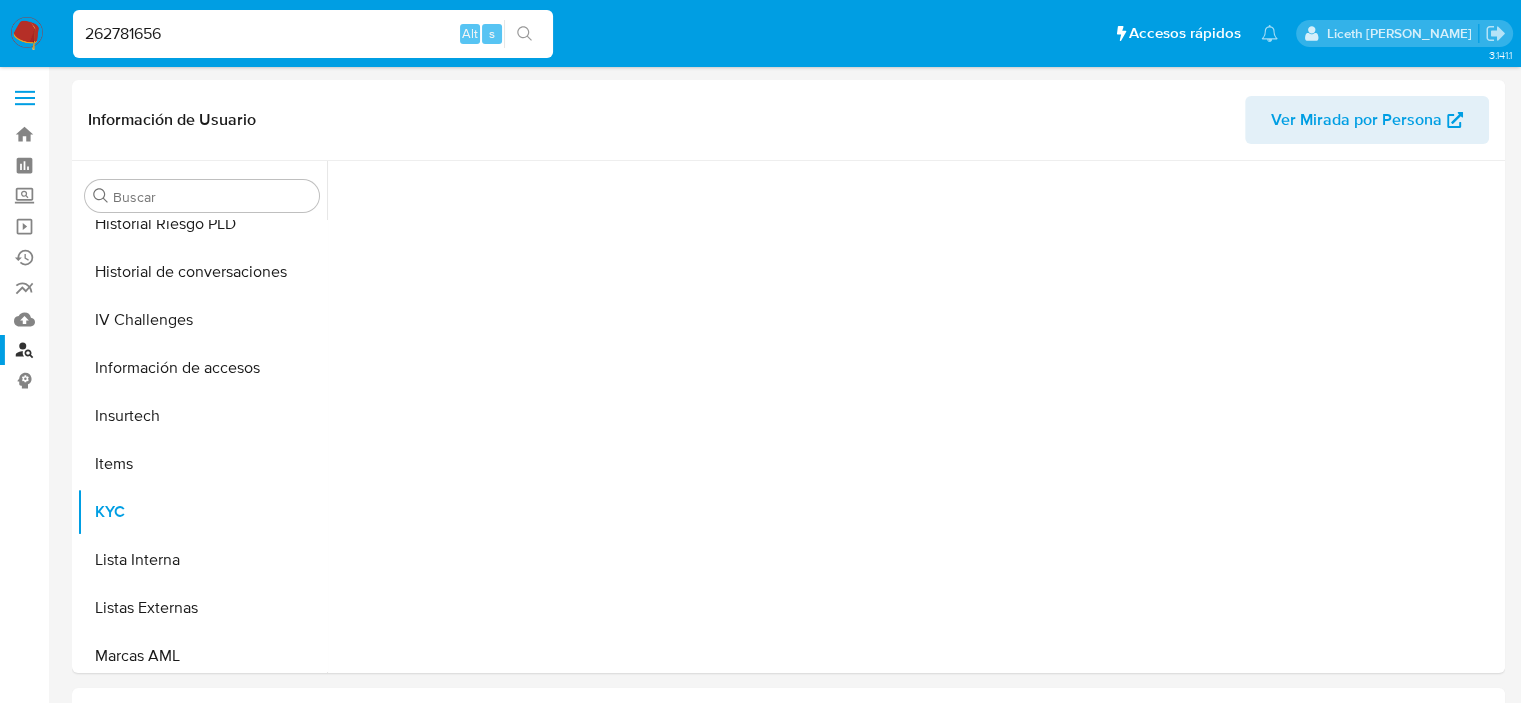 scroll, scrollTop: 796, scrollLeft: 0, axis: vertical 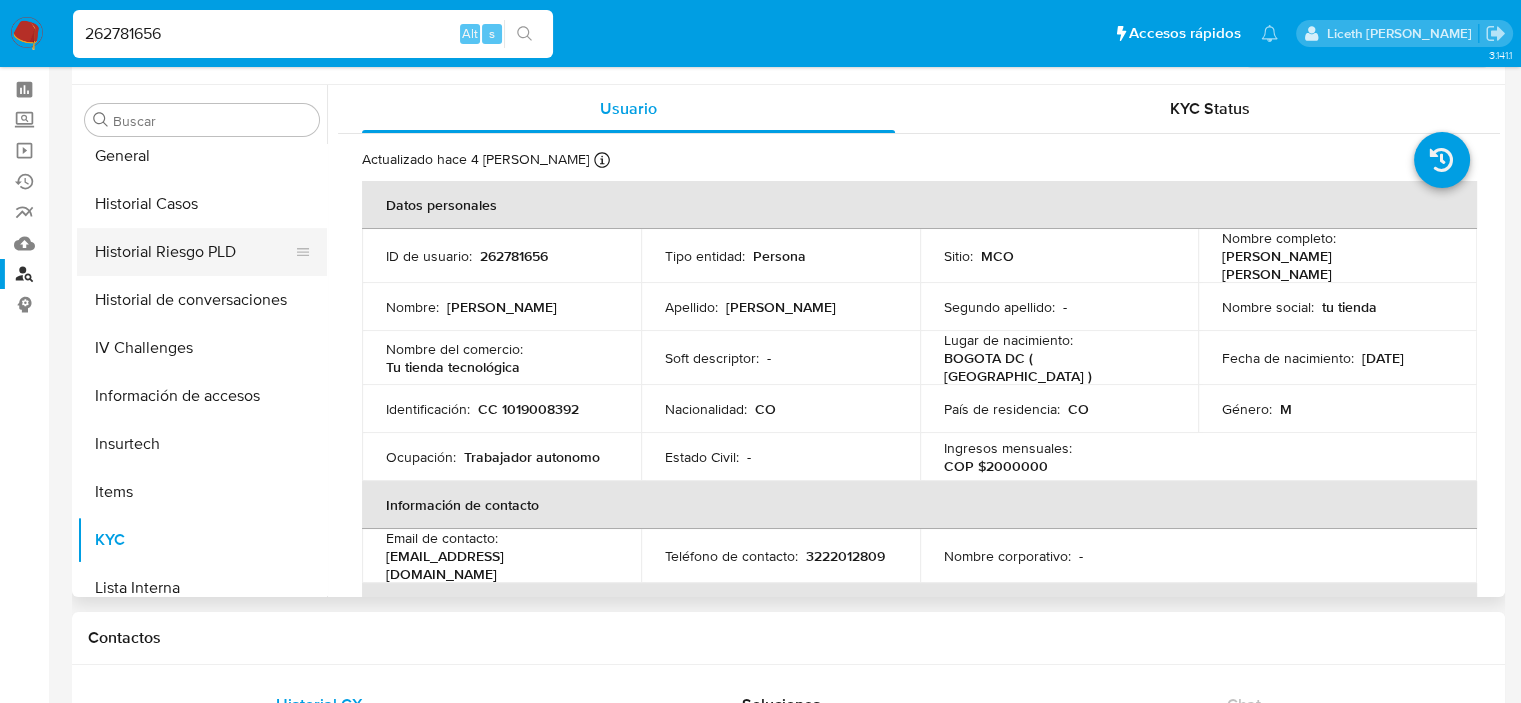 select on "10" 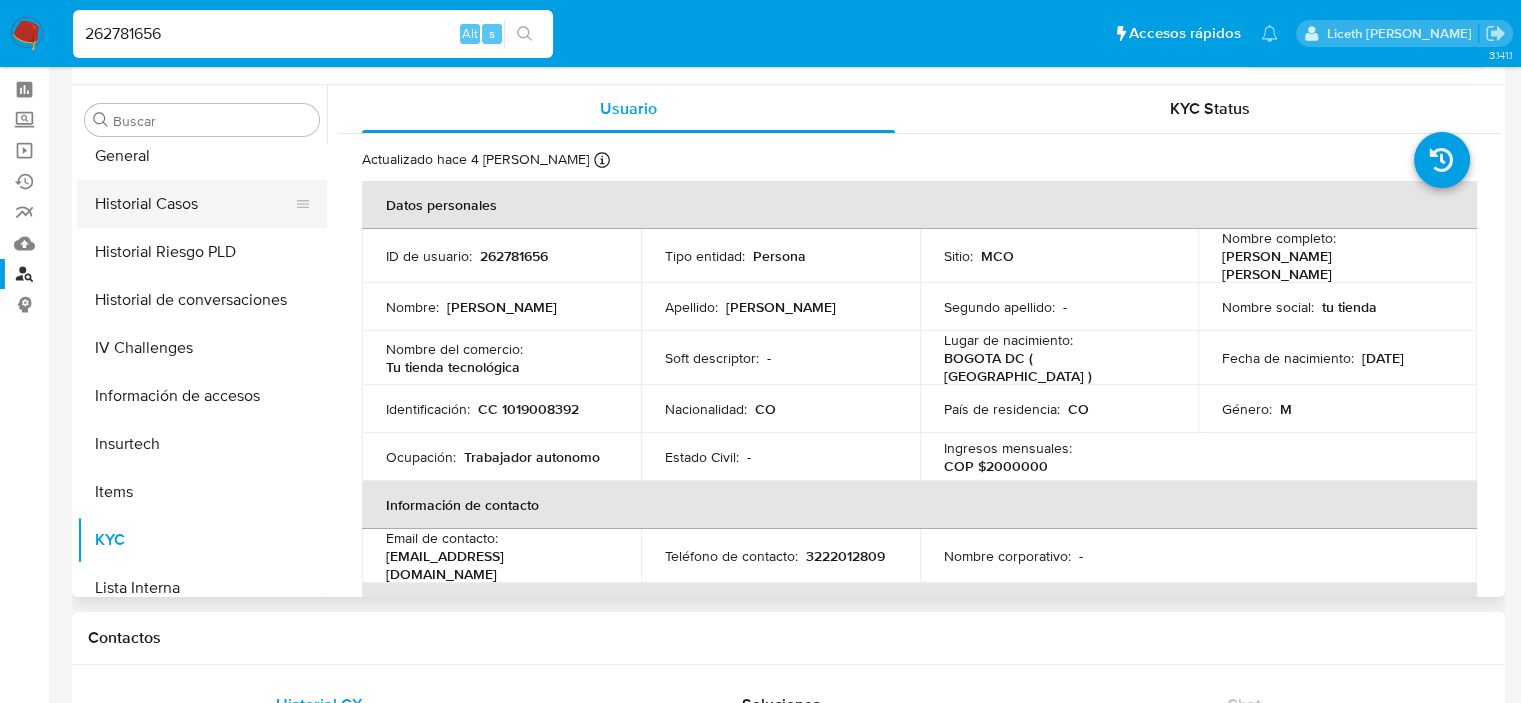 click on "Historial Casos" at bounding box center (194, 204) 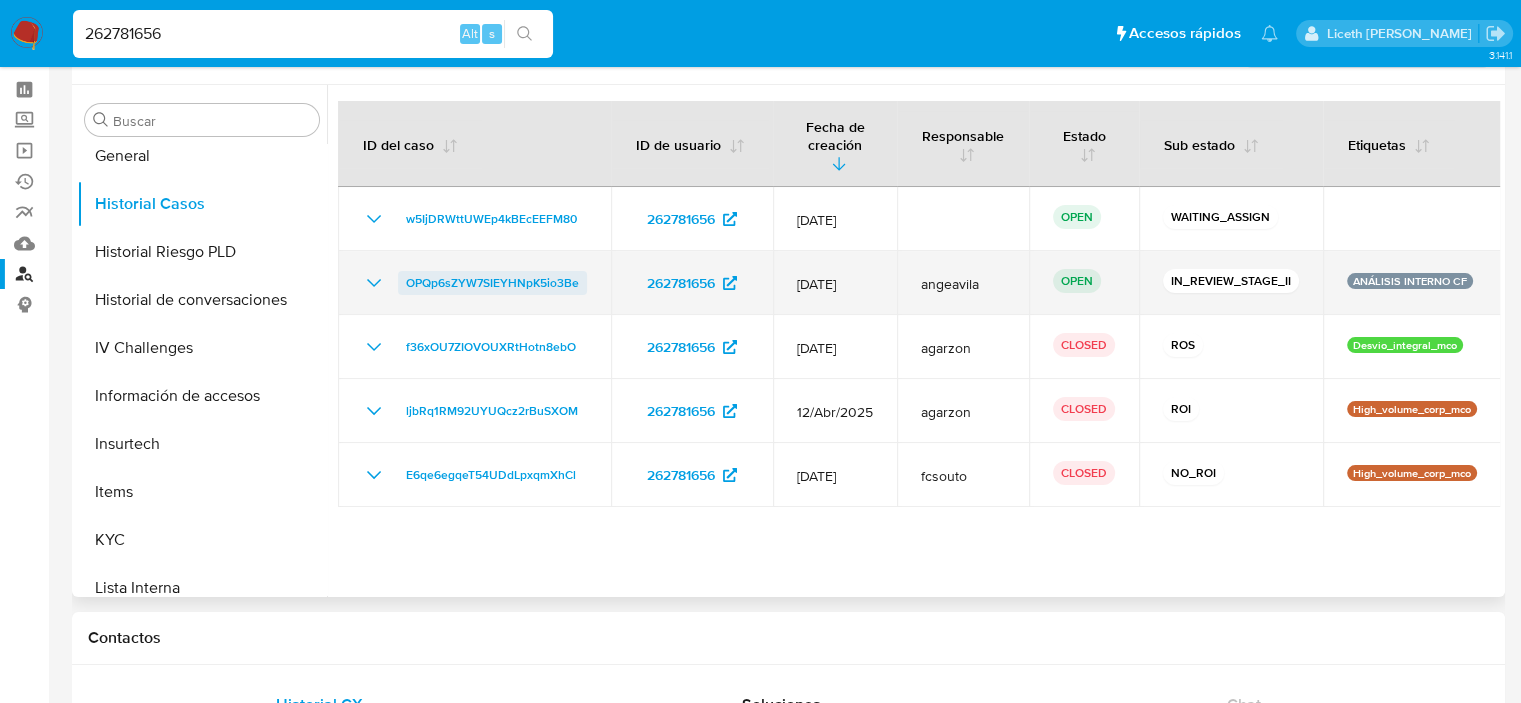 click on "OPQp6sZYW7SIEYHNpK5io3Be" at bounding box center (492, 283) 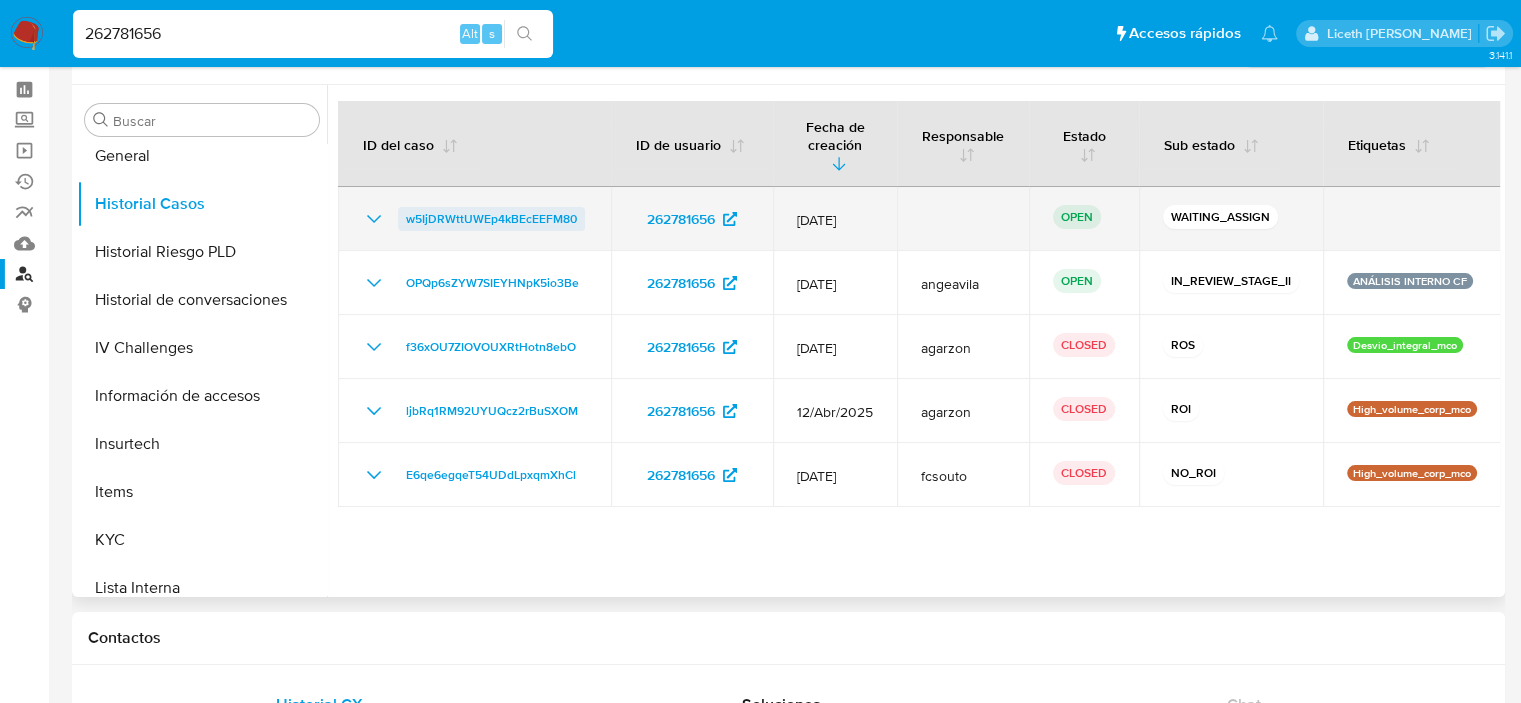 click on "w5IjDRWttUWEp4kBEcEEFM80" at bounding box center (491, 219) 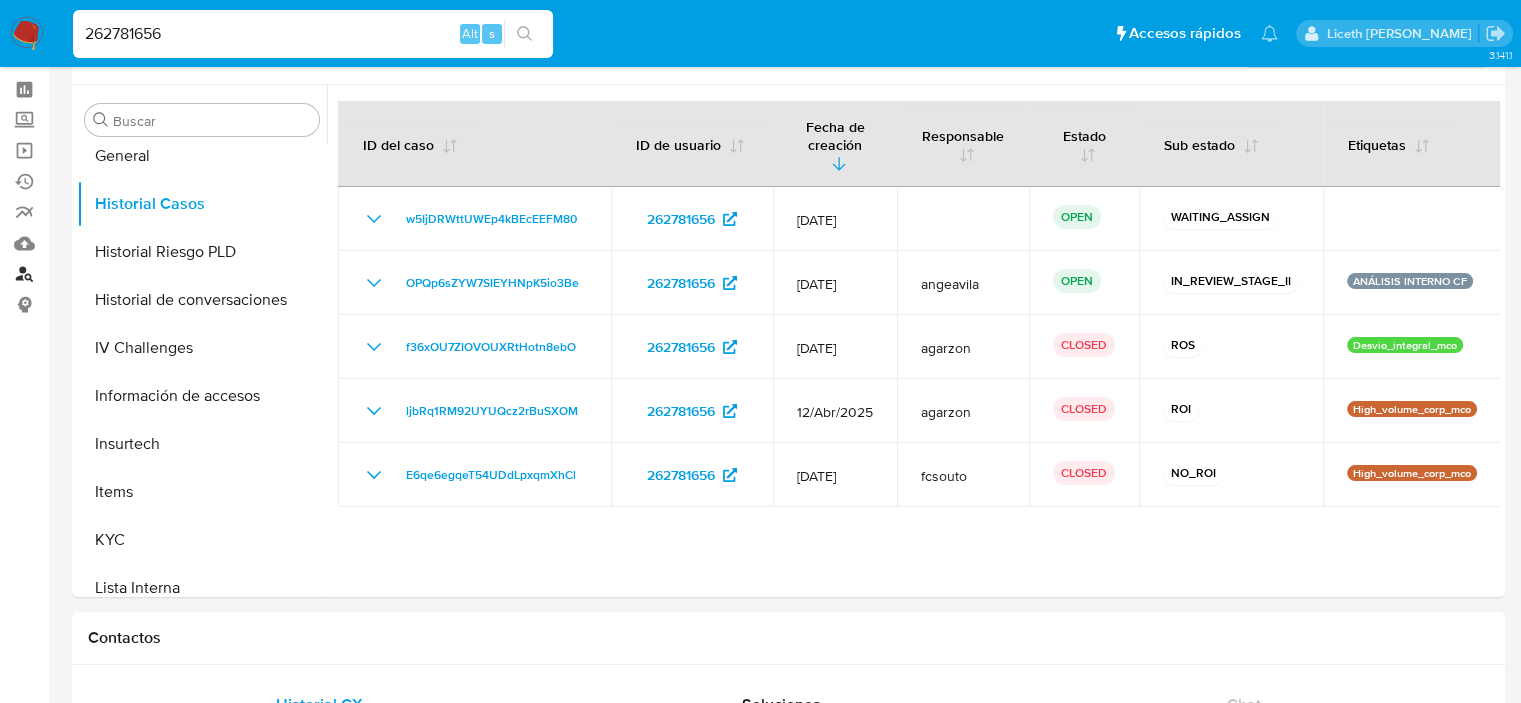 click on "Buscador de personas" at bounding box center (119, 274) 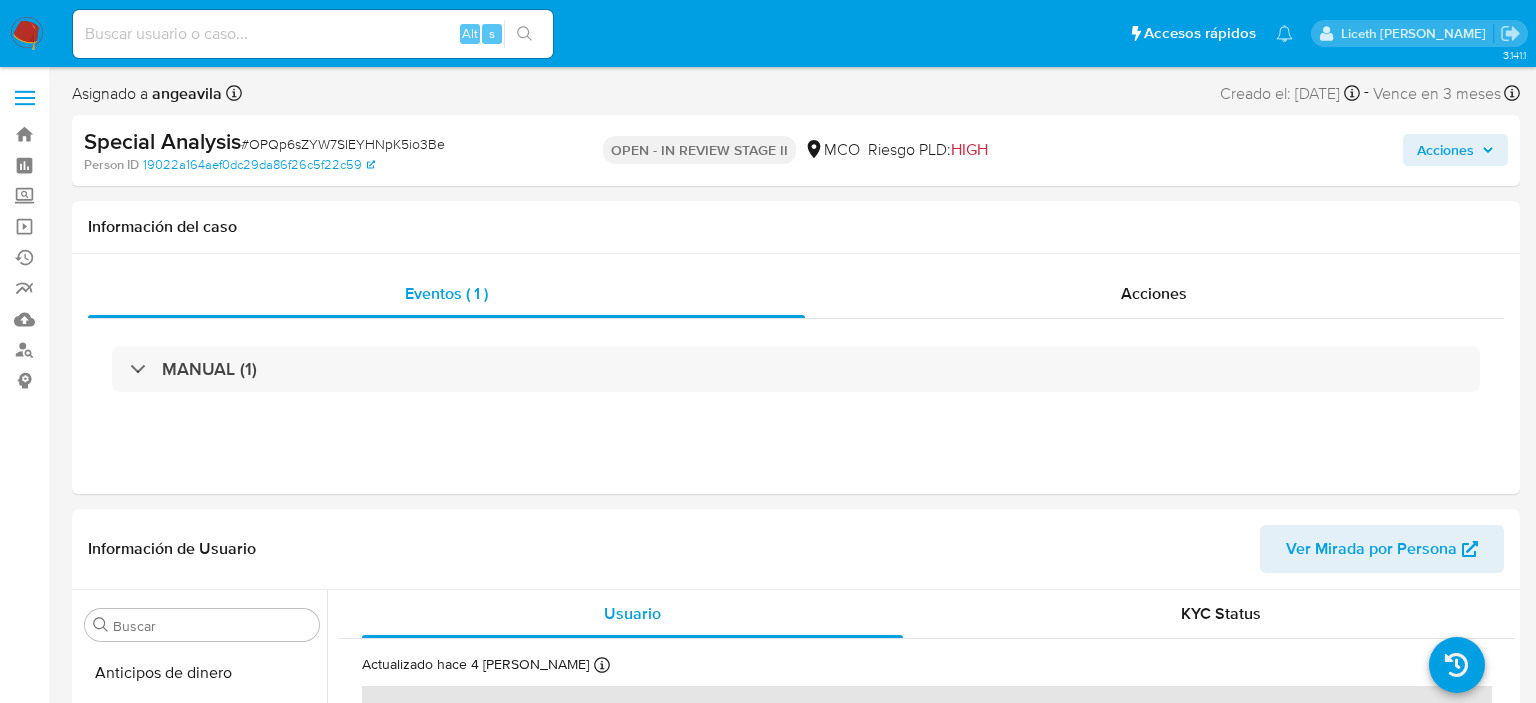 select on "10" 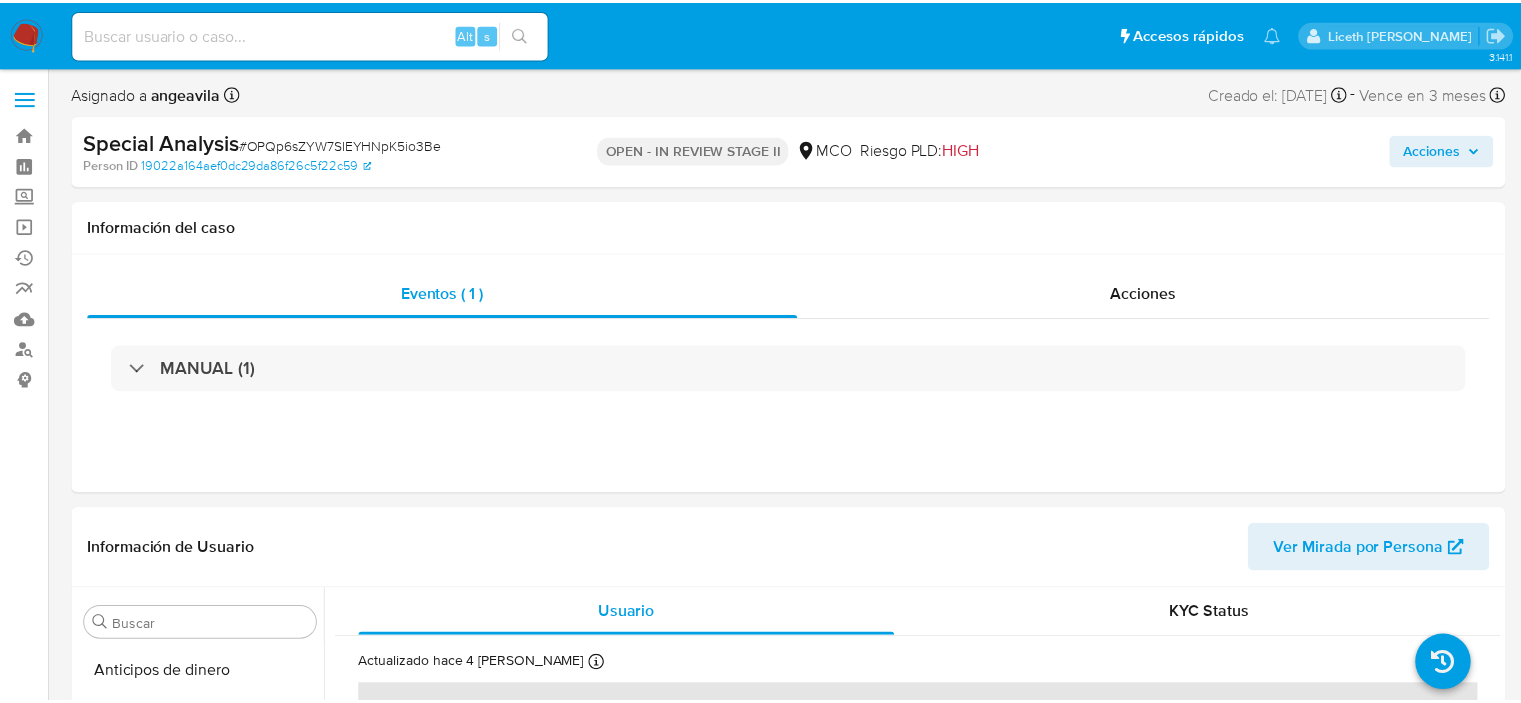 scroll, scrollTop: 0, scrollLeft: 0, axis: both 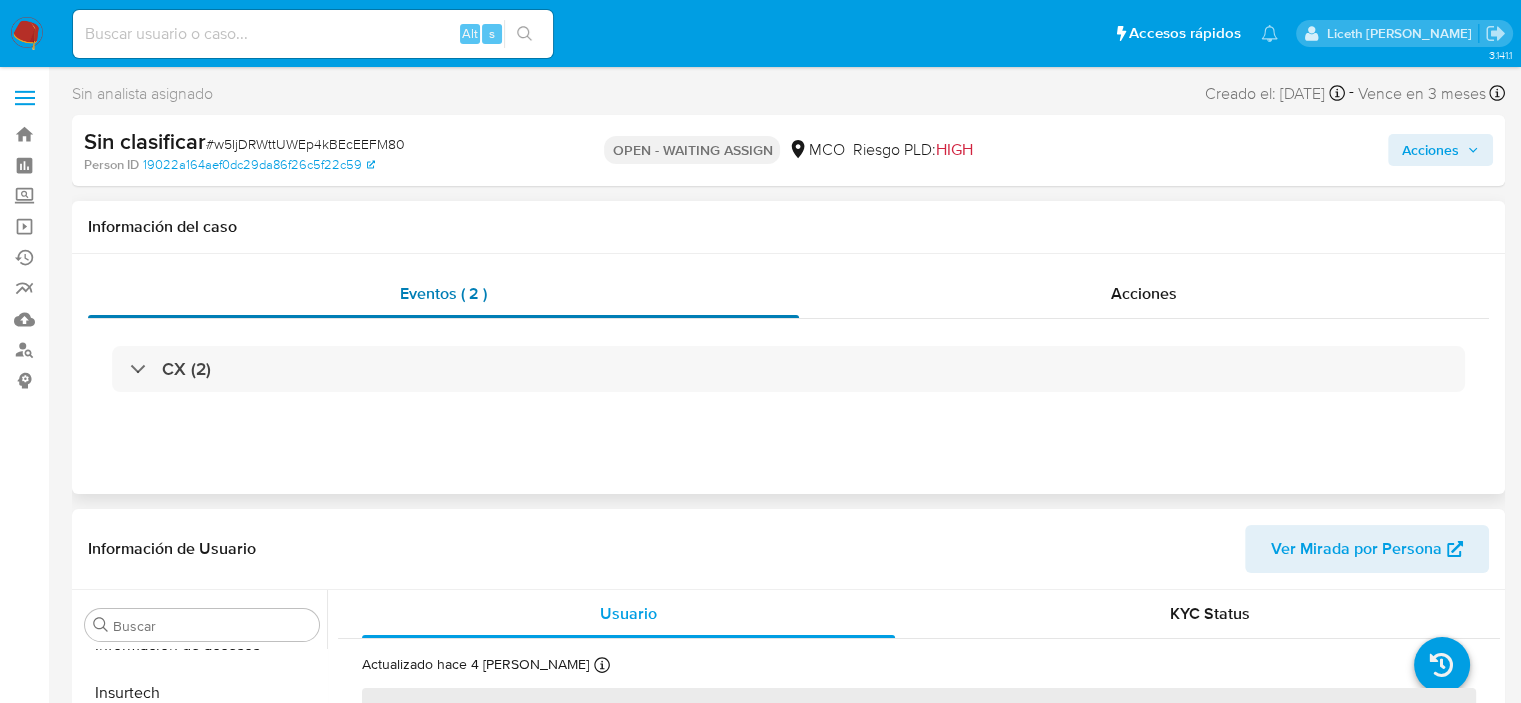 click on "Eventos ( 2 )" at bounding box center (443, 294) 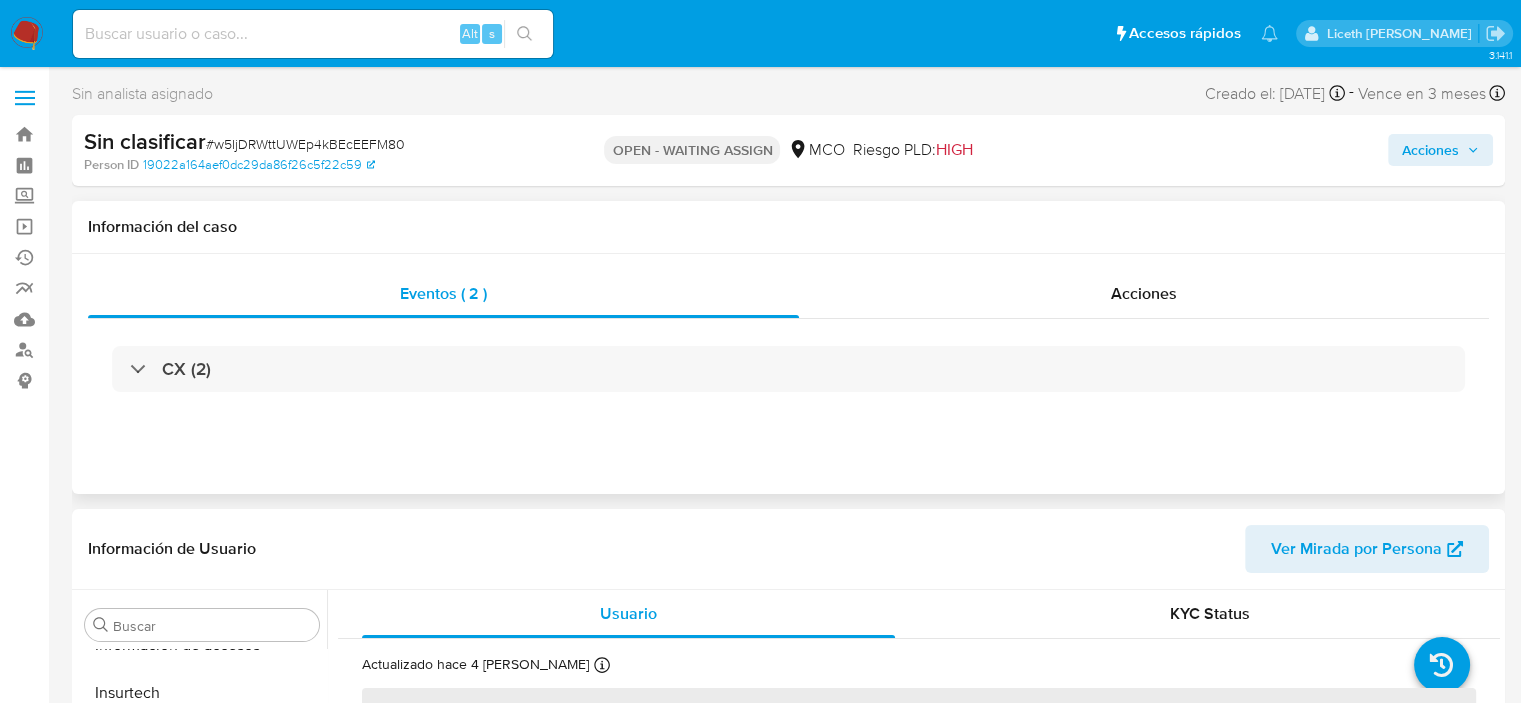 select on "10" 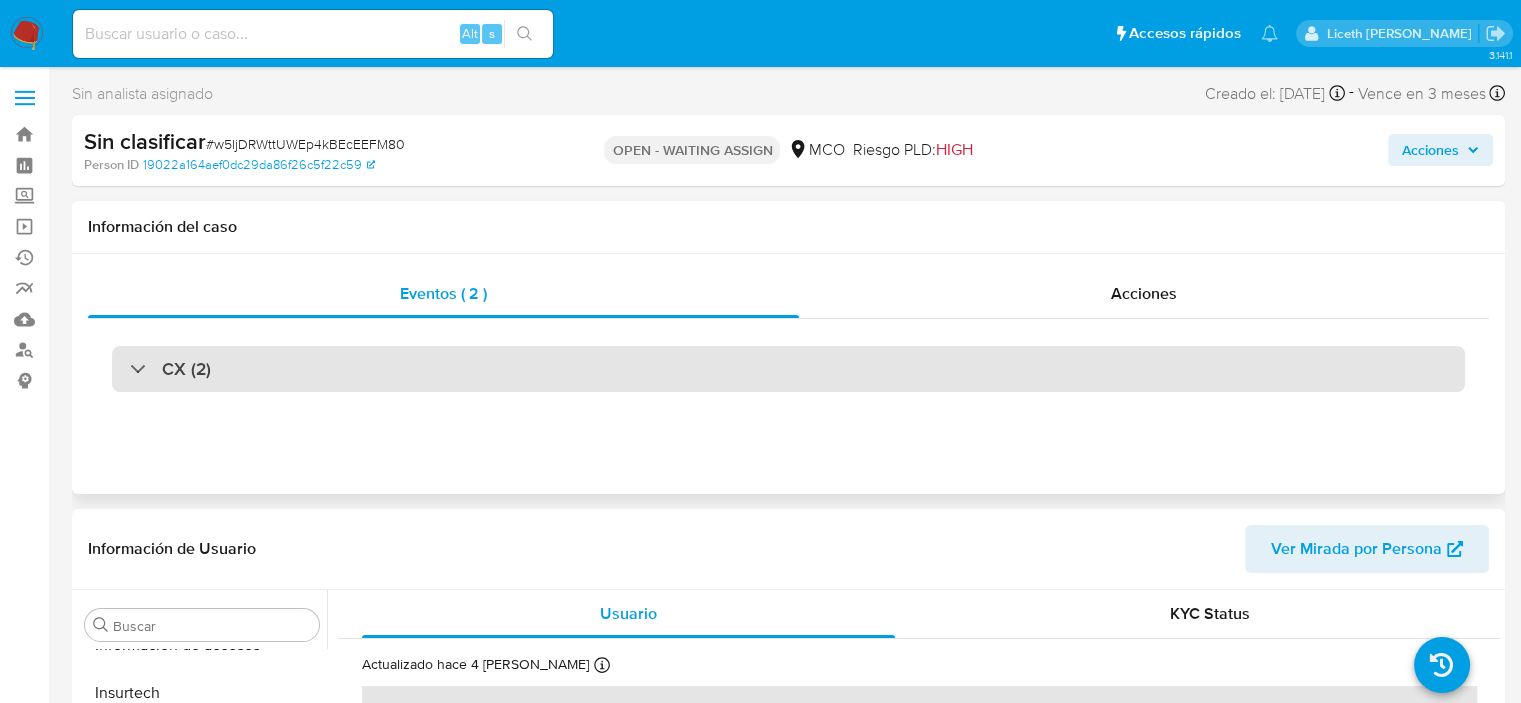 click on "CX (2)" at bounding box center (788, 369) 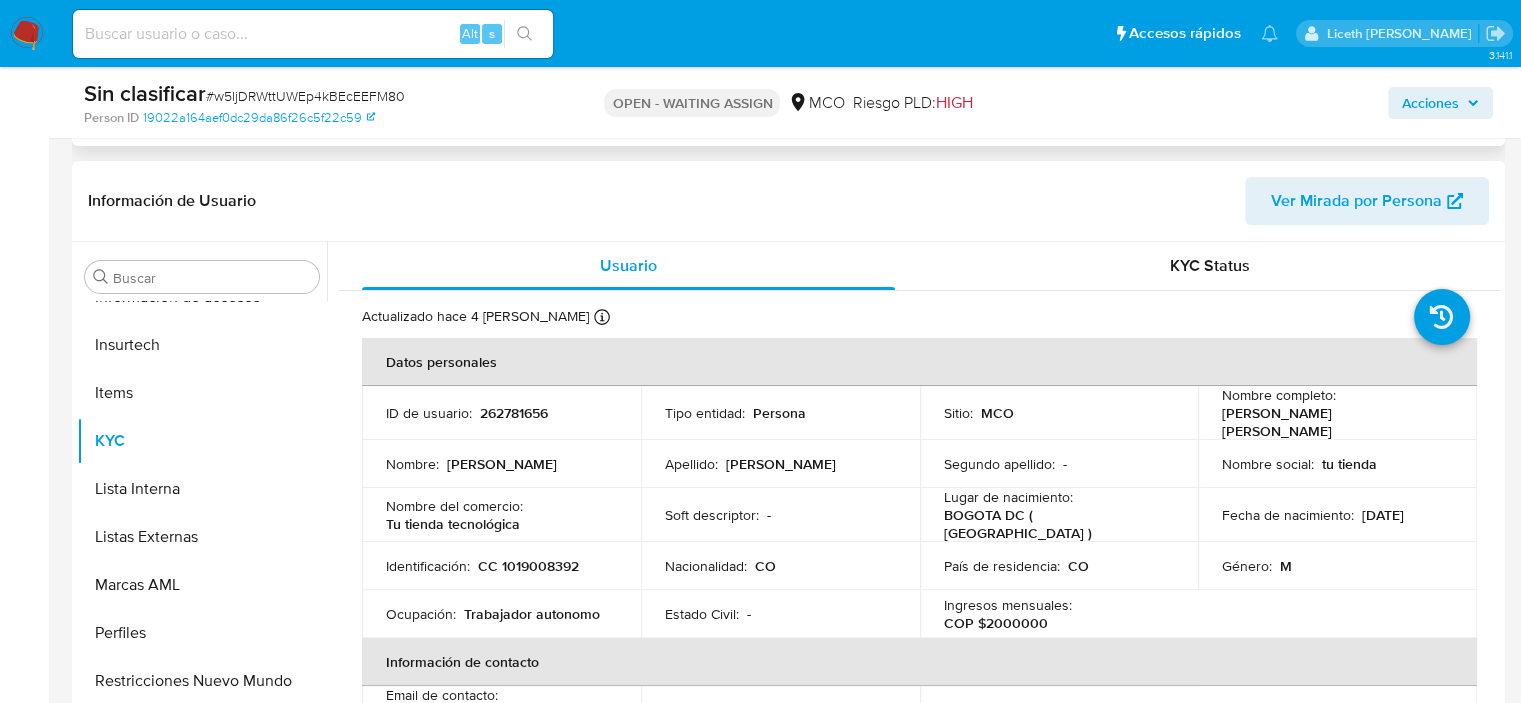 scroll, scrollTop: 420, scrollLeft: 0, axis: vertical 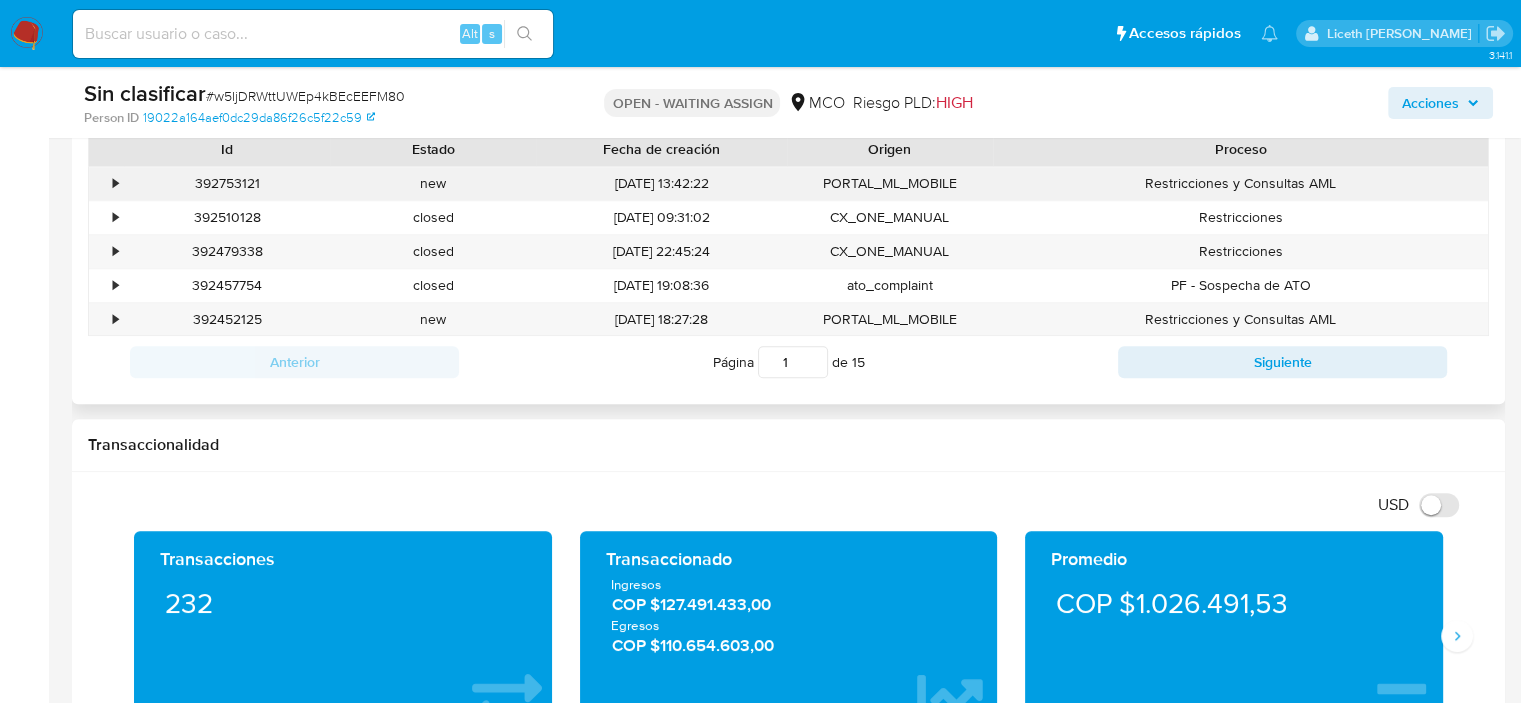click on "•" at bounding box center [106, 183] 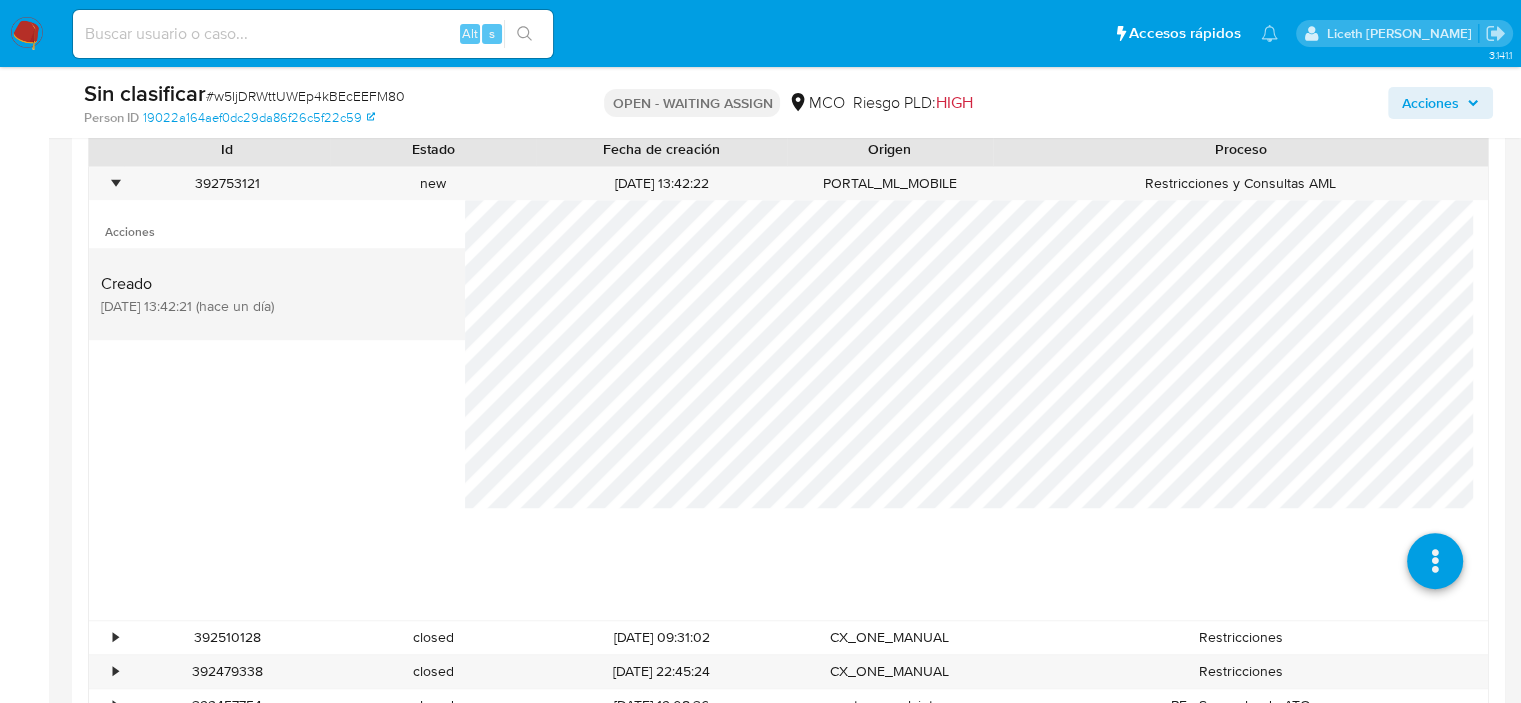 click on "30/06/2025 13:42:21 (hace un día)" at bounding box center [187, 306] 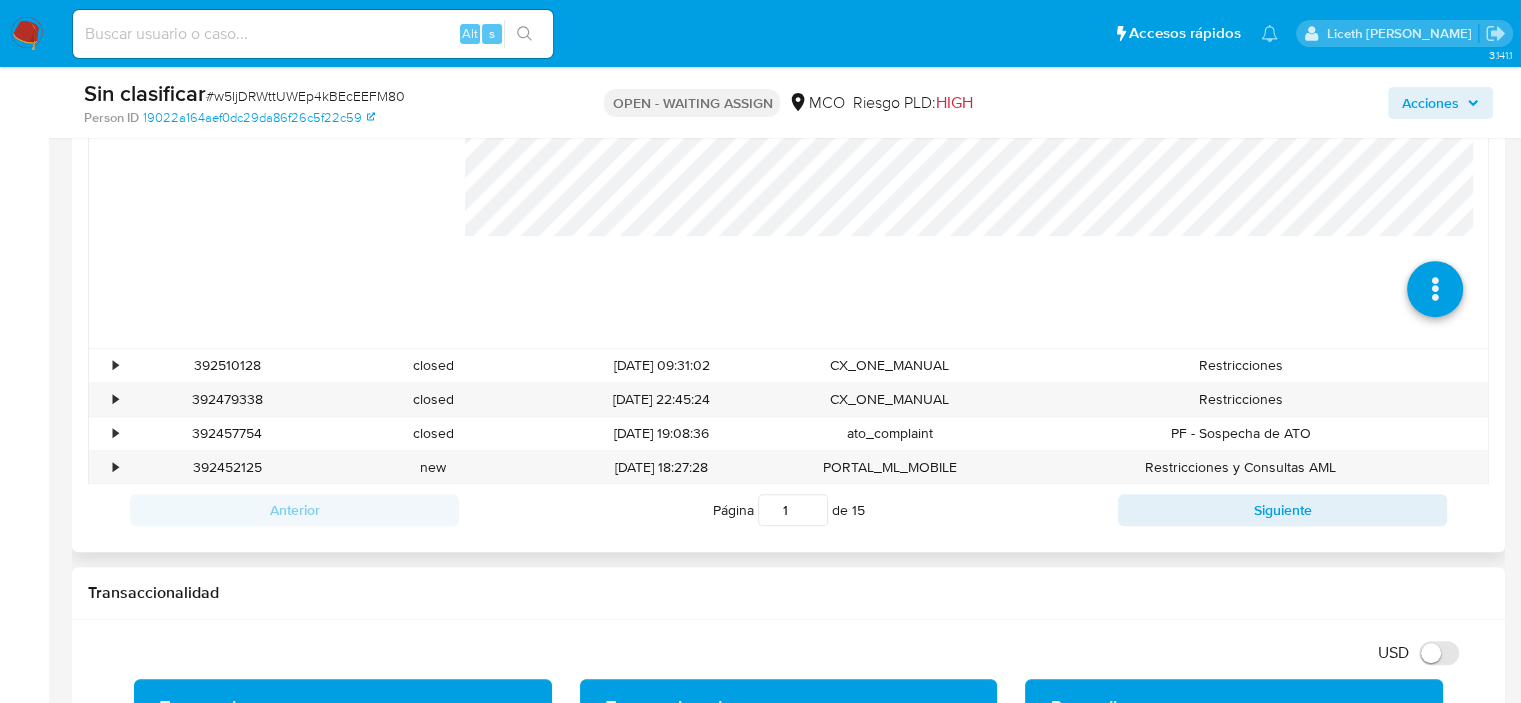 scroll, scrollTop: 1436, scrollLeft: 0, axis: vertical 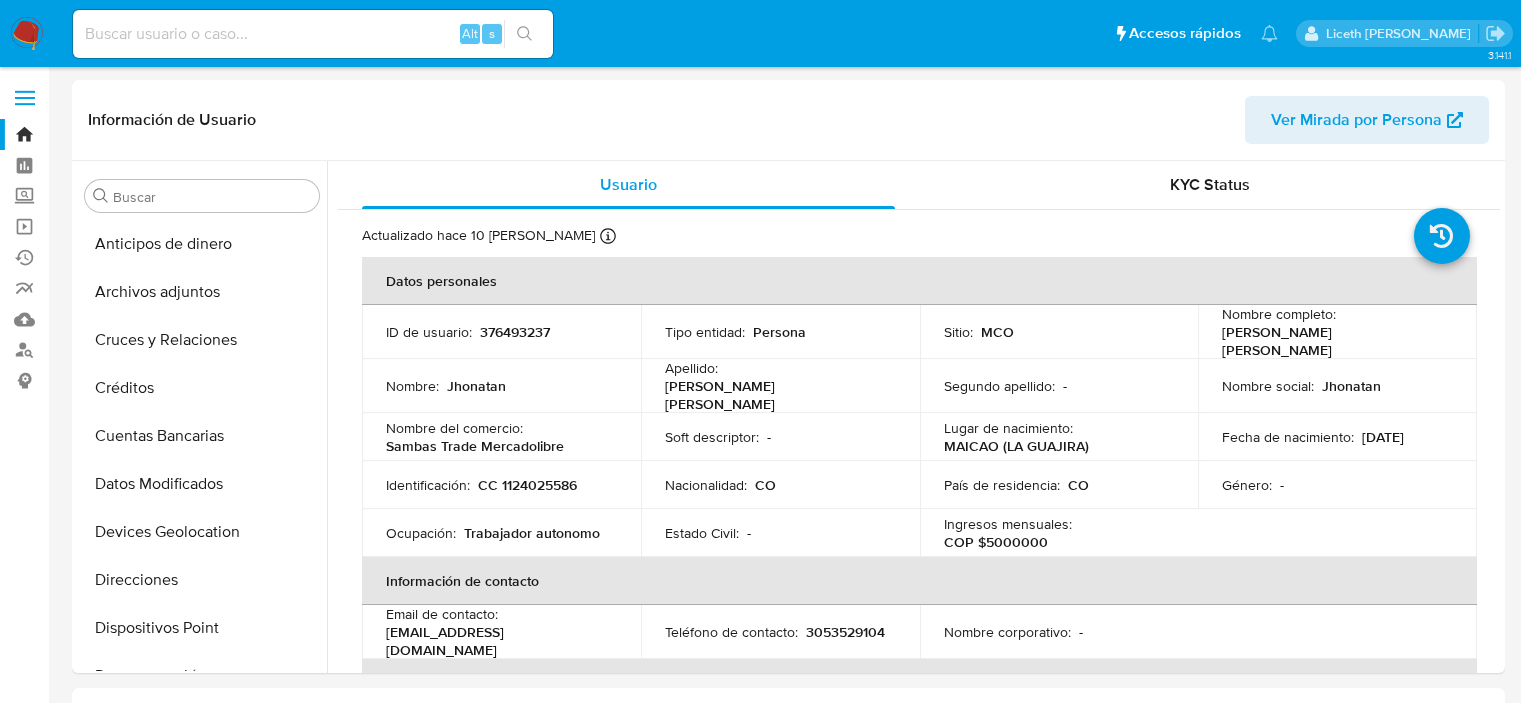 select on "10" 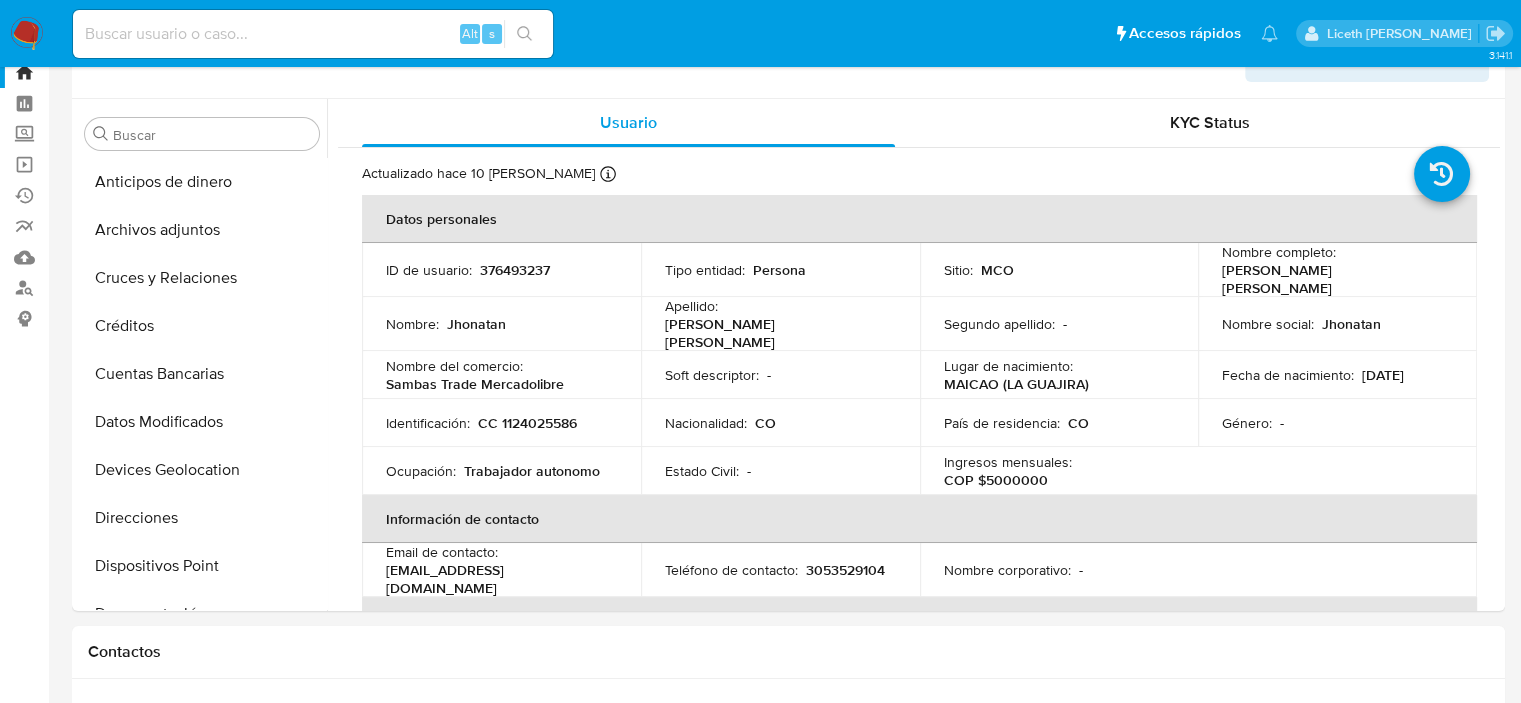 scroll, scrollTop: 796, scrollLeft: 0, axis: vertical 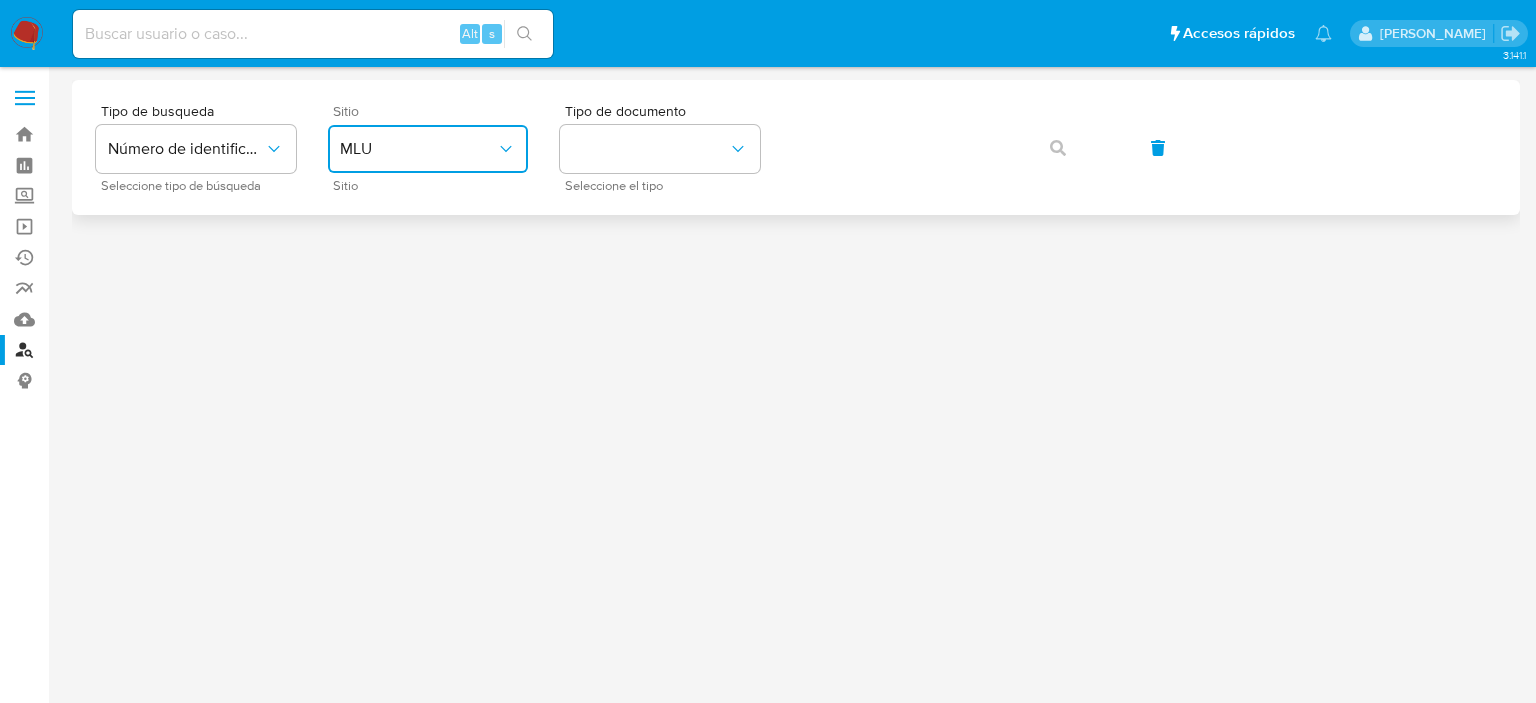 click on "MLU" at bounding box center (418, 149) 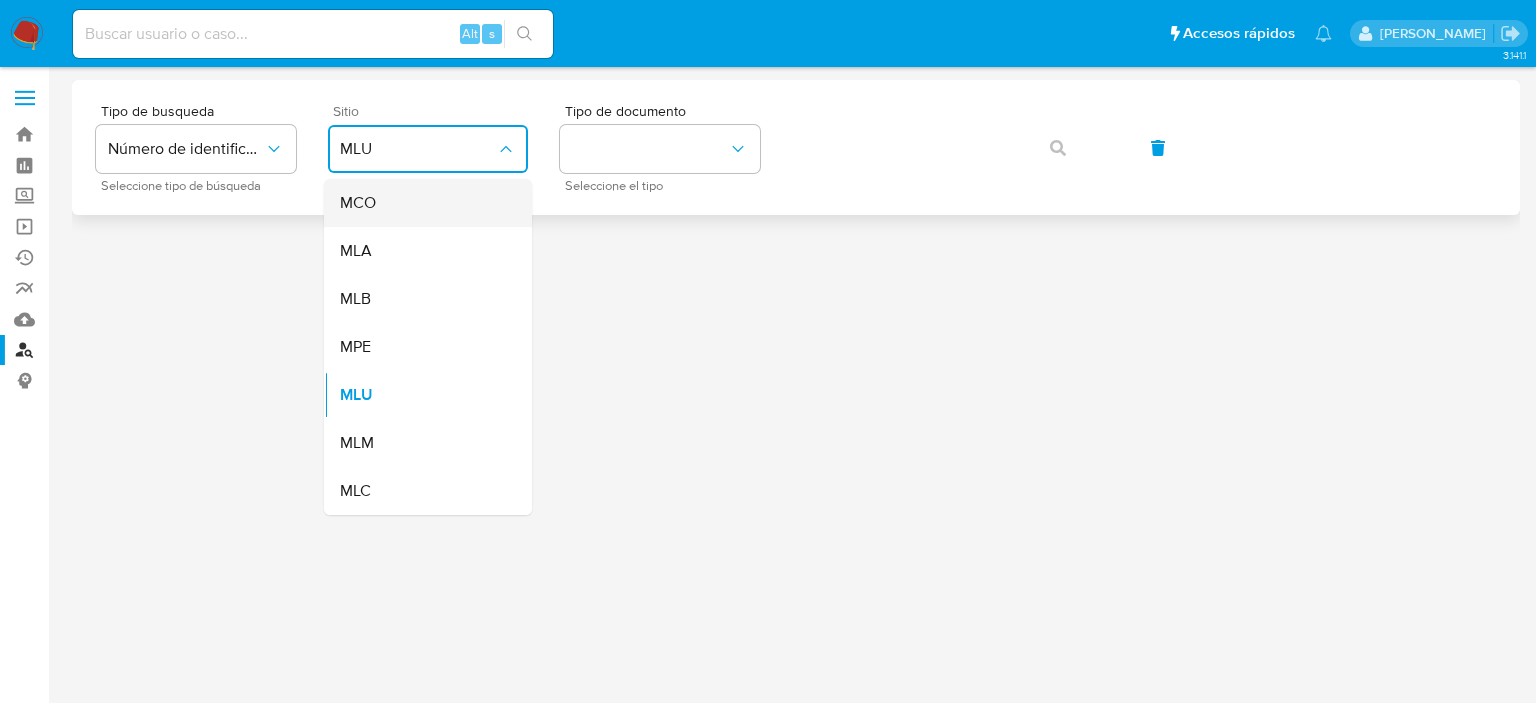 click on "MCO" at bounding box center [422, 203] 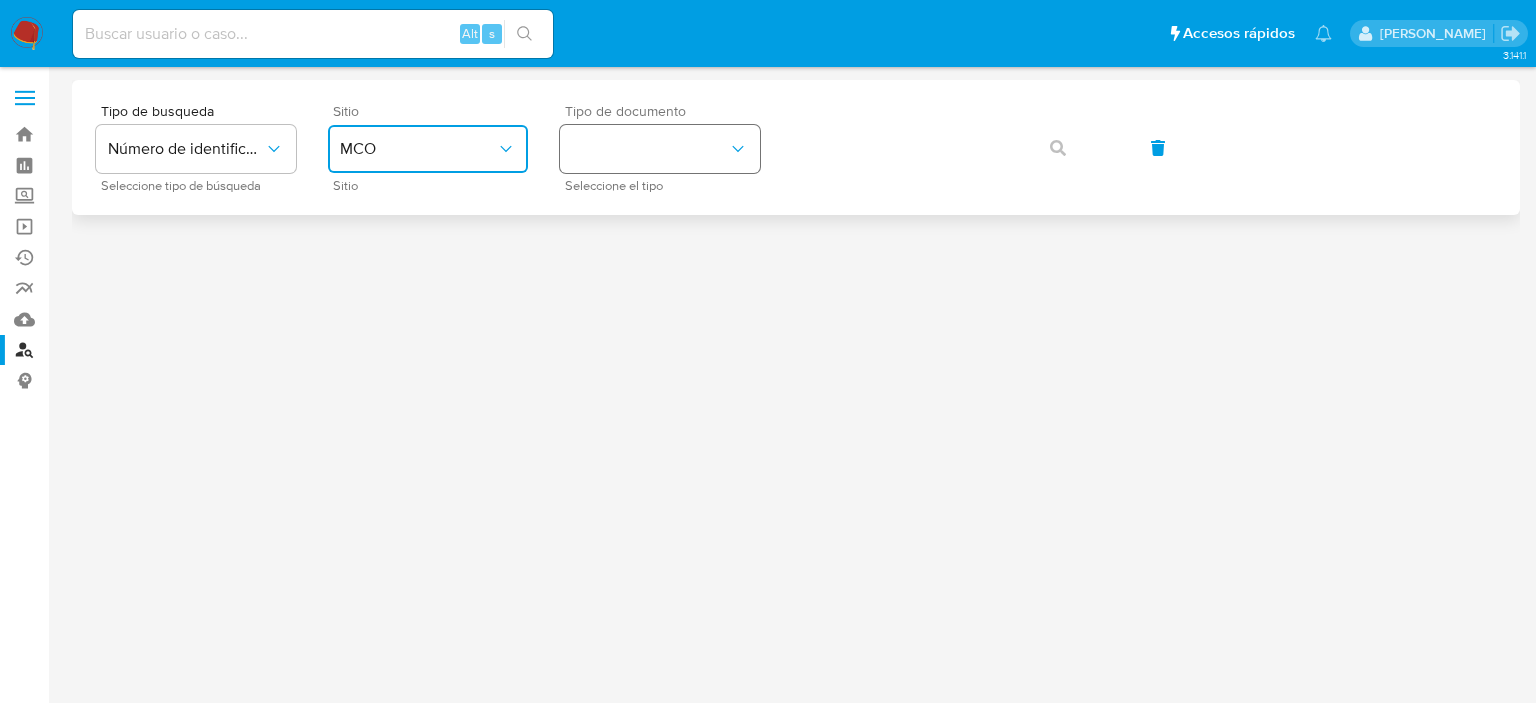 click at bounding box center (660, 149) 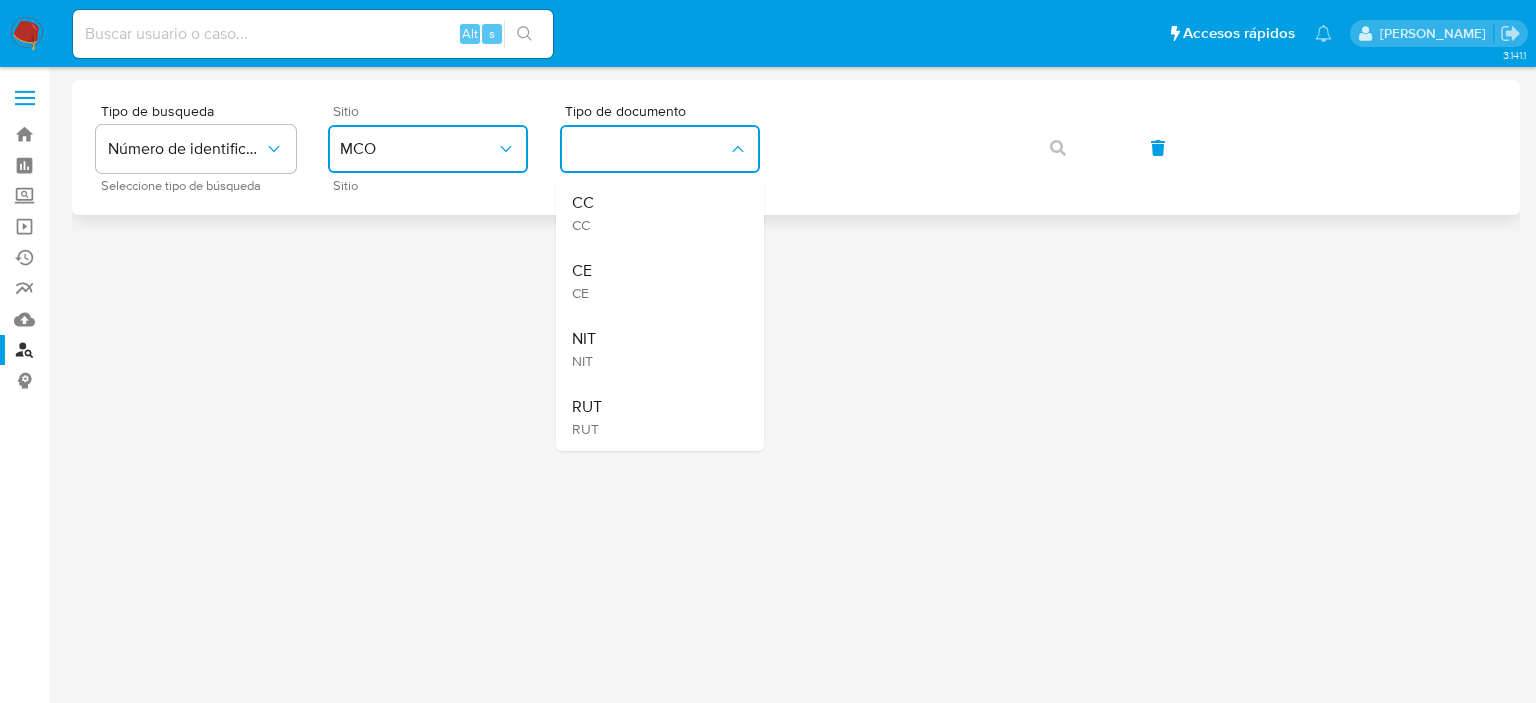 click on "CC CC" at bounding box center [654, 213] 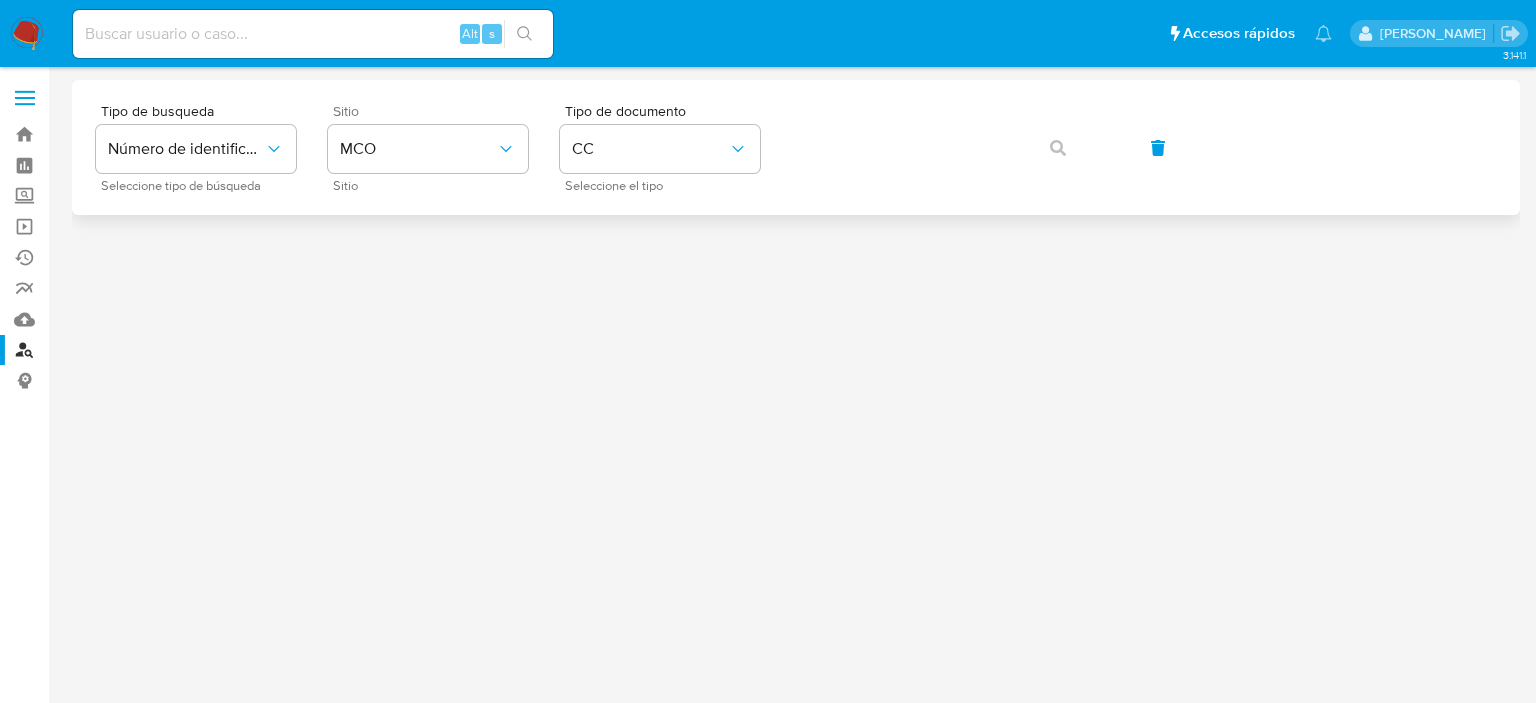 click on "Tipo de busqueda Número de identificación Seleccione tipo de búsqueda Sitio MCO Sitio Tipo de documento CC Seleccione el tipo" at bounding box center [796, 147] 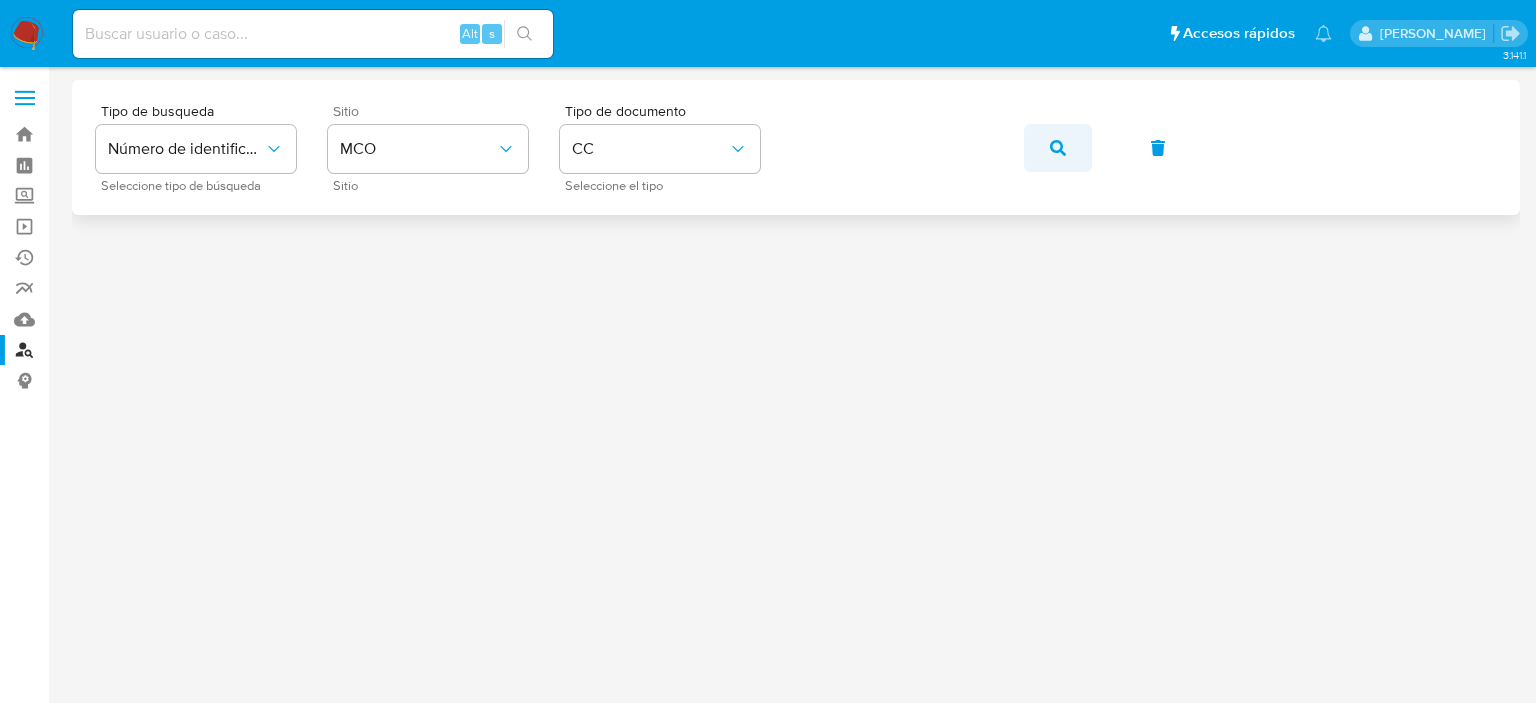 click 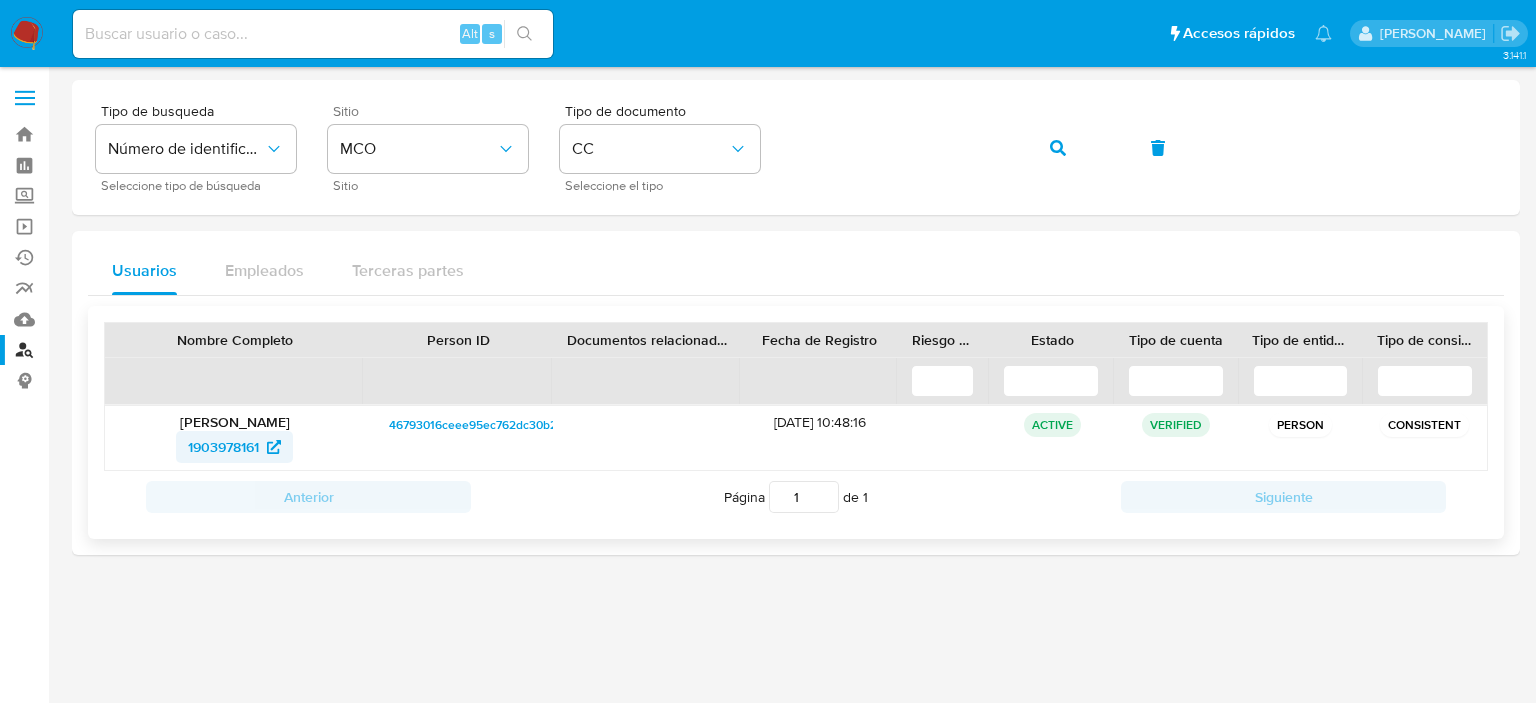 click on "1903978161" at bounding box center (223, 447) 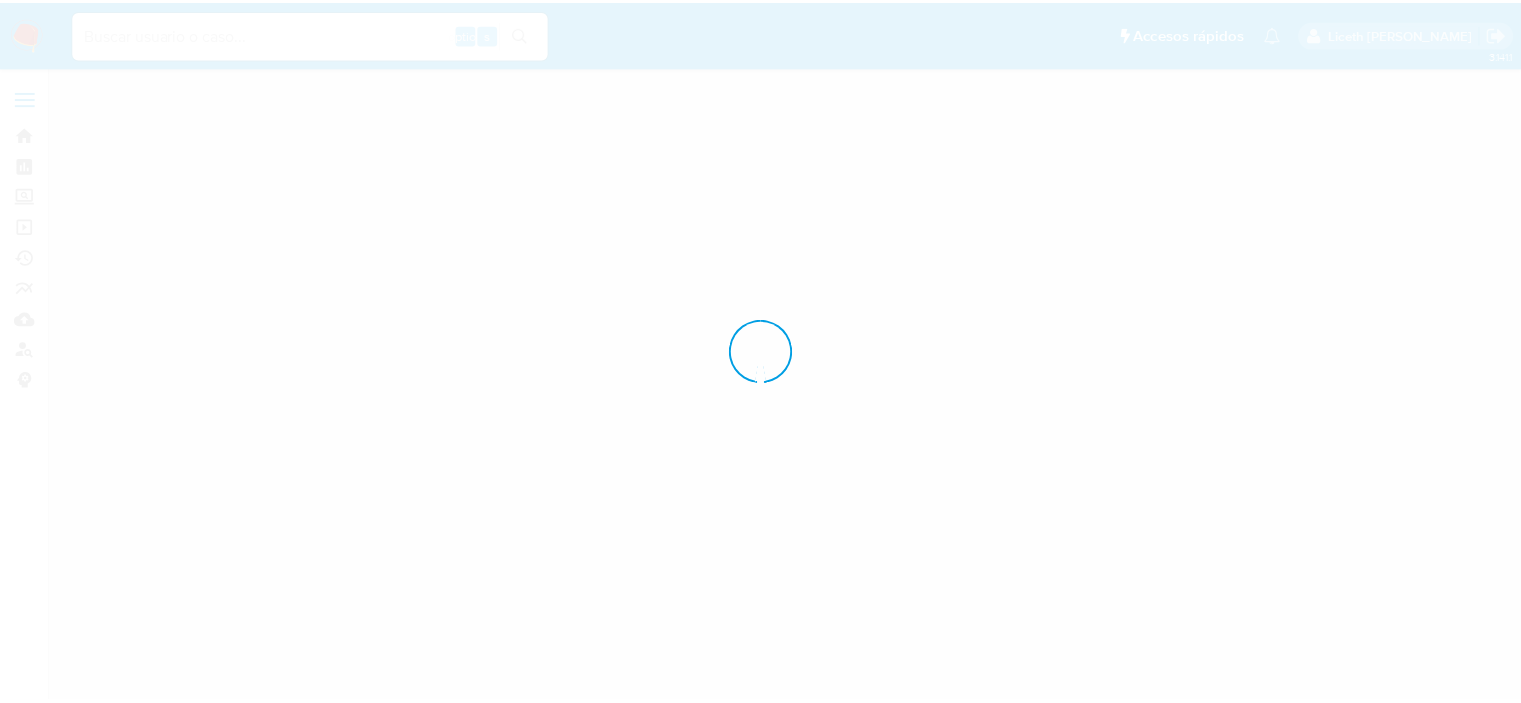 scroll, scrollTop: 0, scrollLeft: 0, axis: both 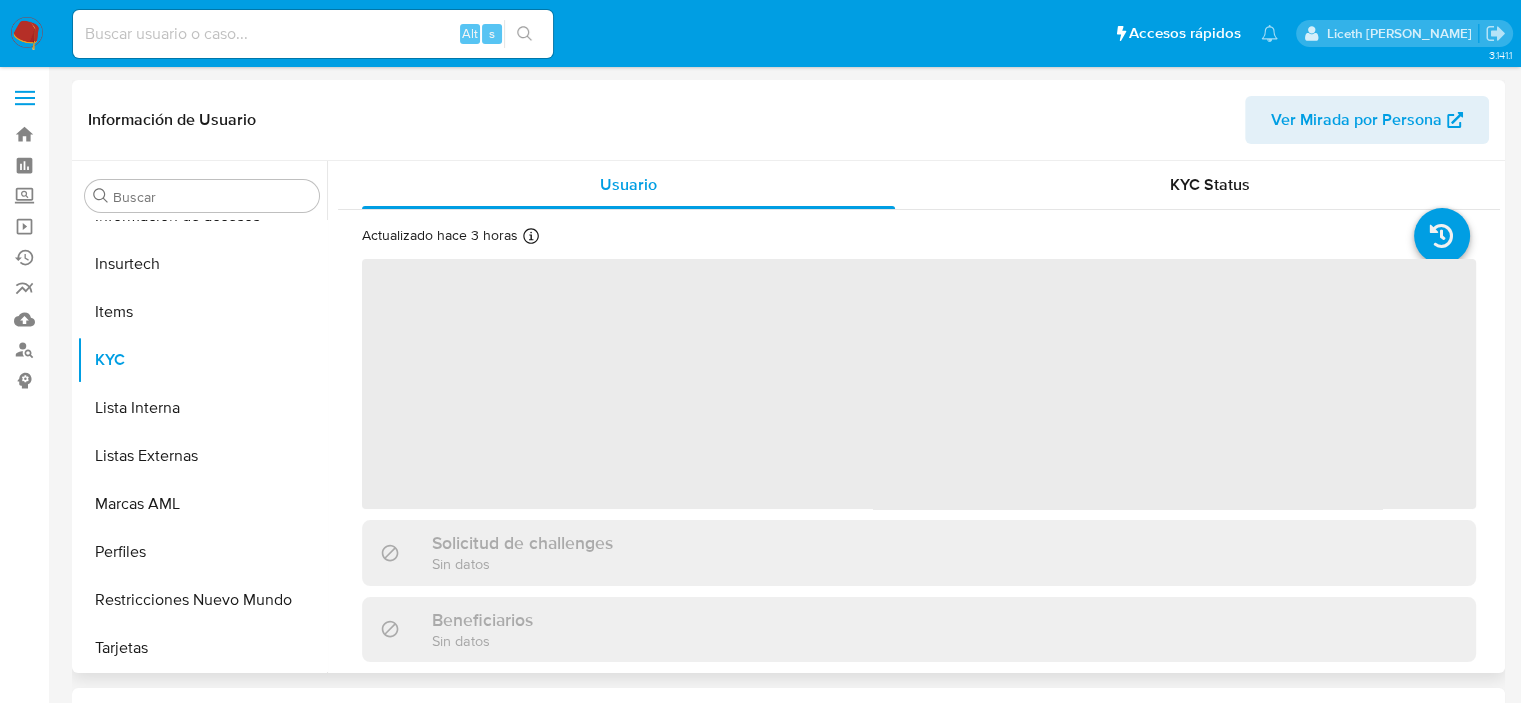 select on "10" 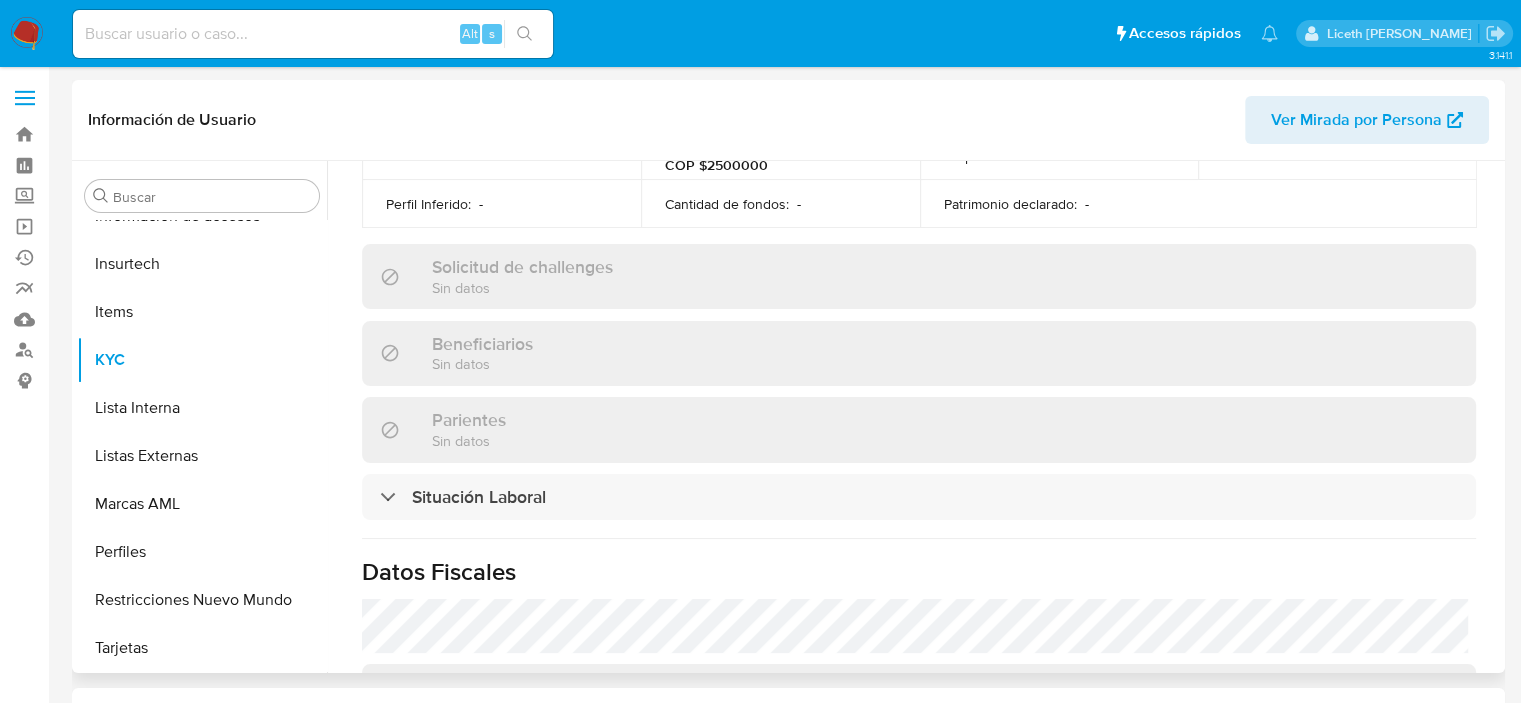scroll, scrollTop: 1091, scrollLeft: 0, axis: vertical 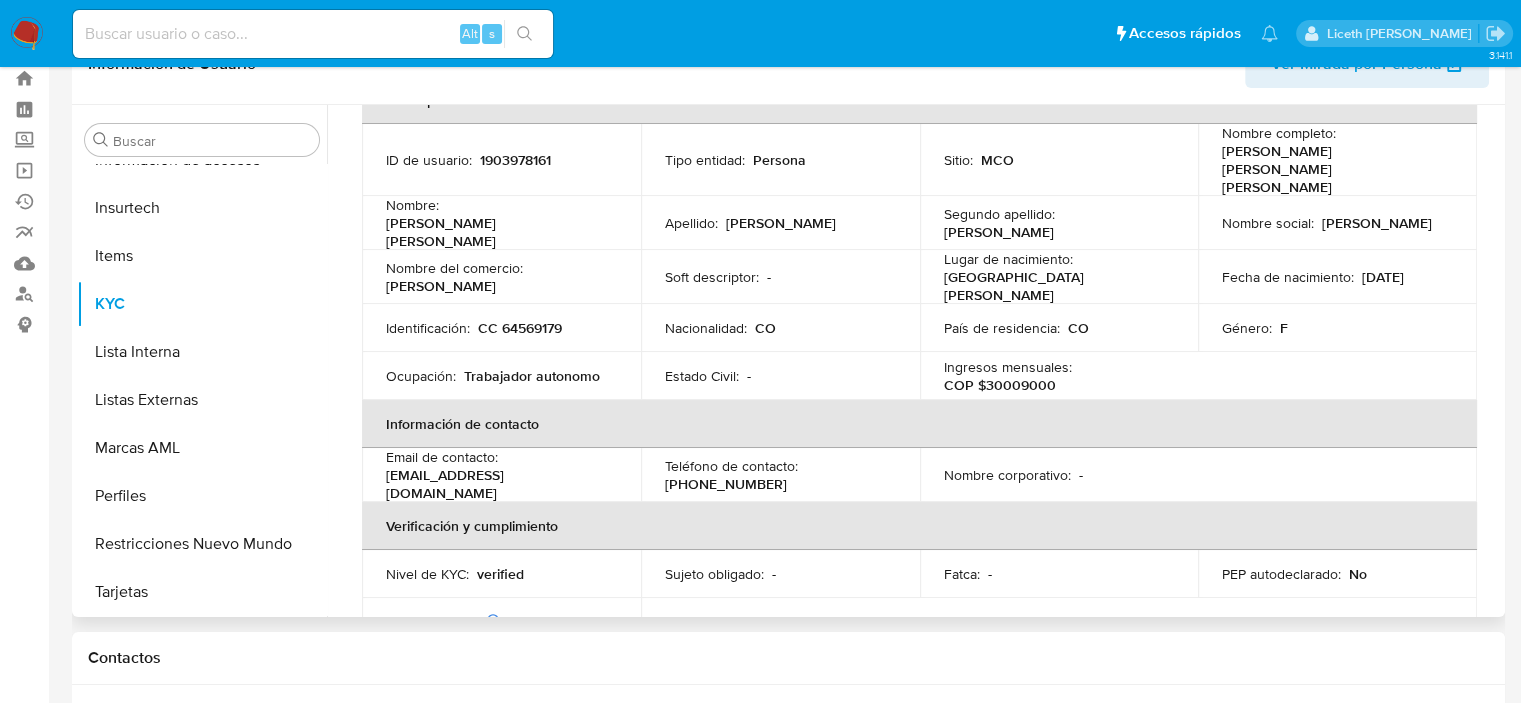 click on "ligiaf317@gmail.com" at bounding box center (497, 484) 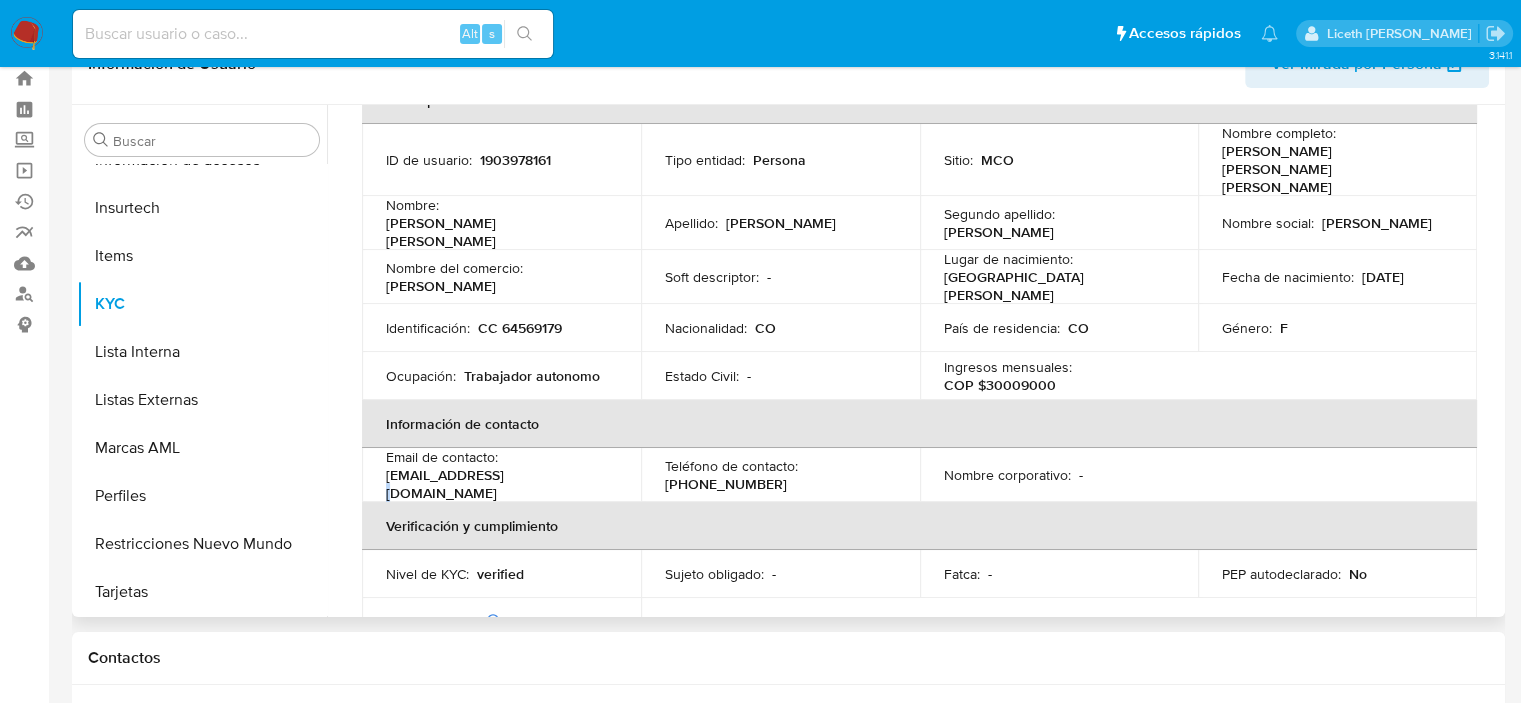 click on "ligiaf317@gmail.com" at bounding box center [497, 484] 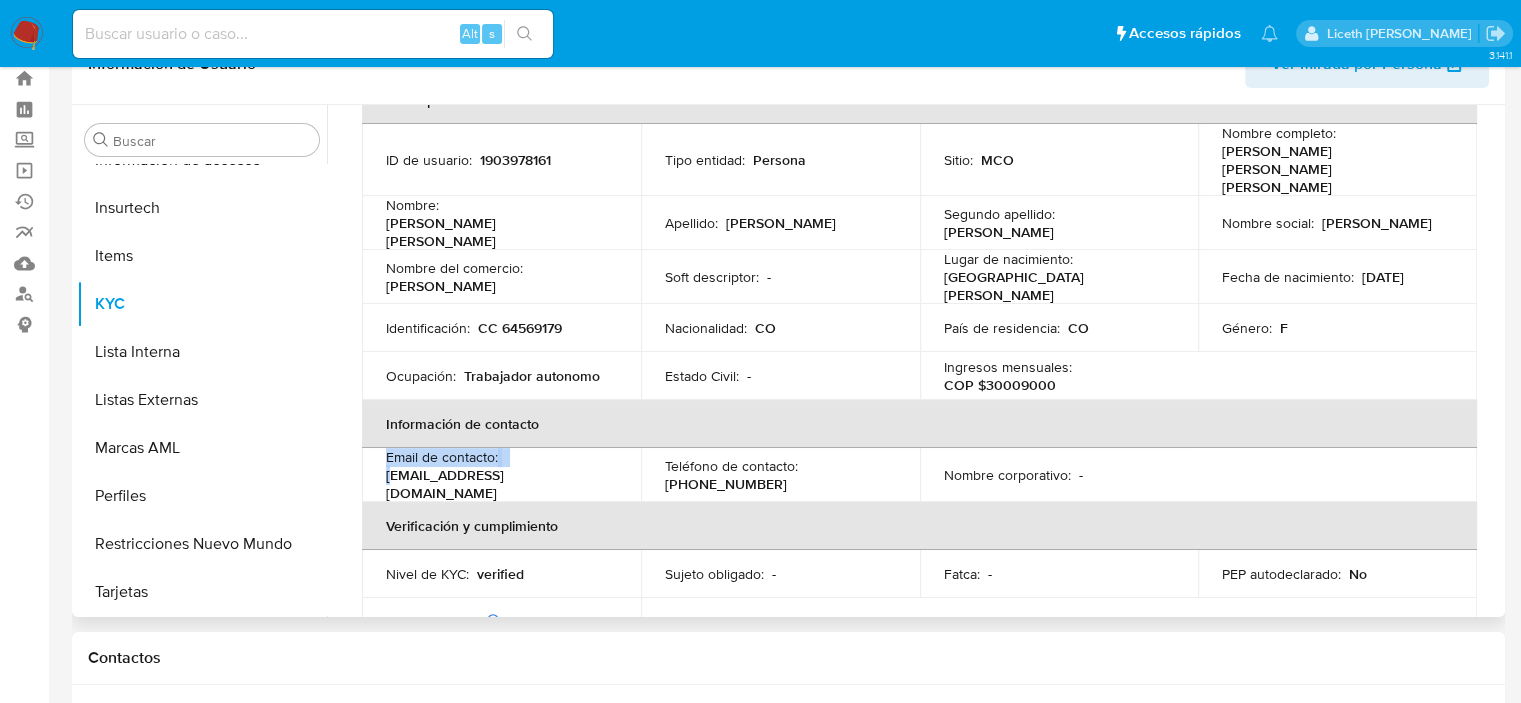 click on "ligiaf317@gmail.com" at bounding box center (497, 484) 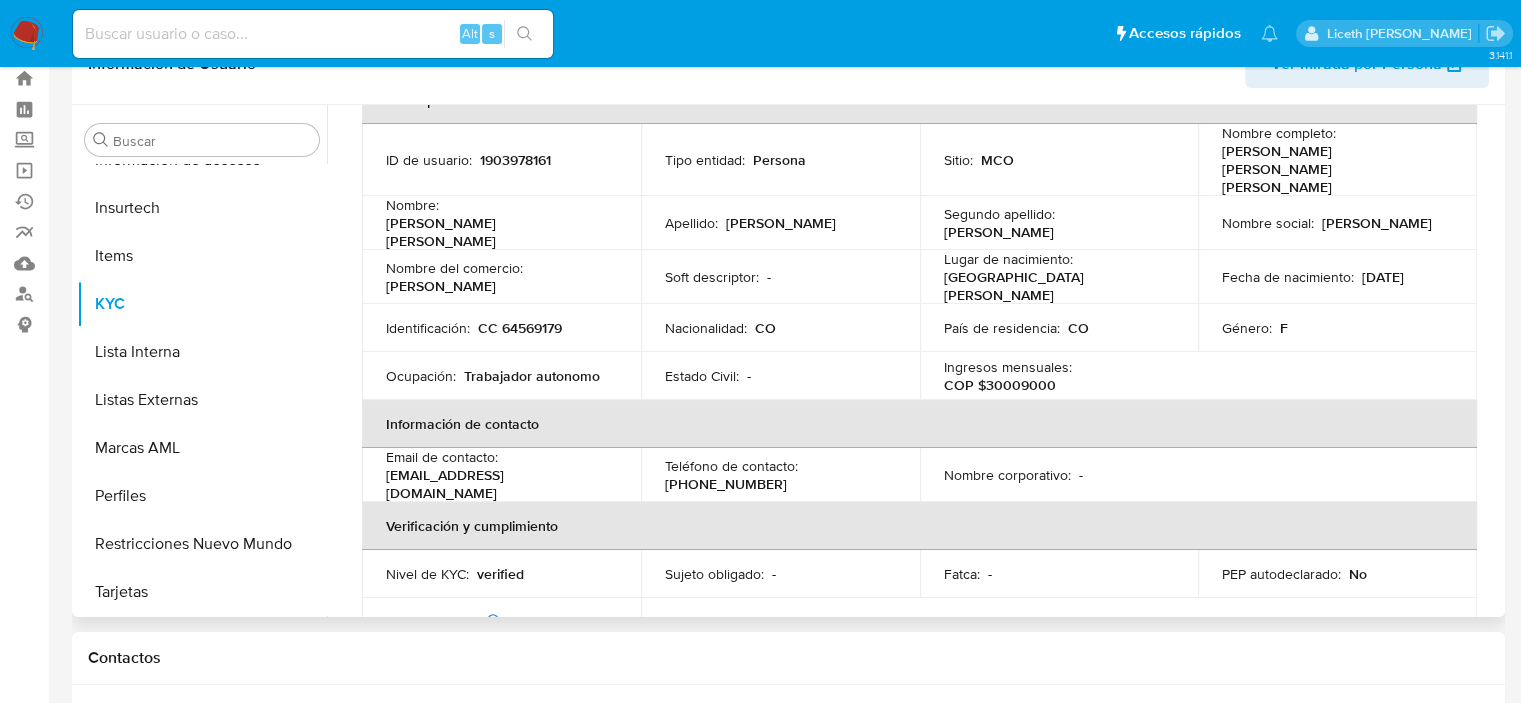 click on "ligiaf317@gmail.com" at bounding box center [497, 484] 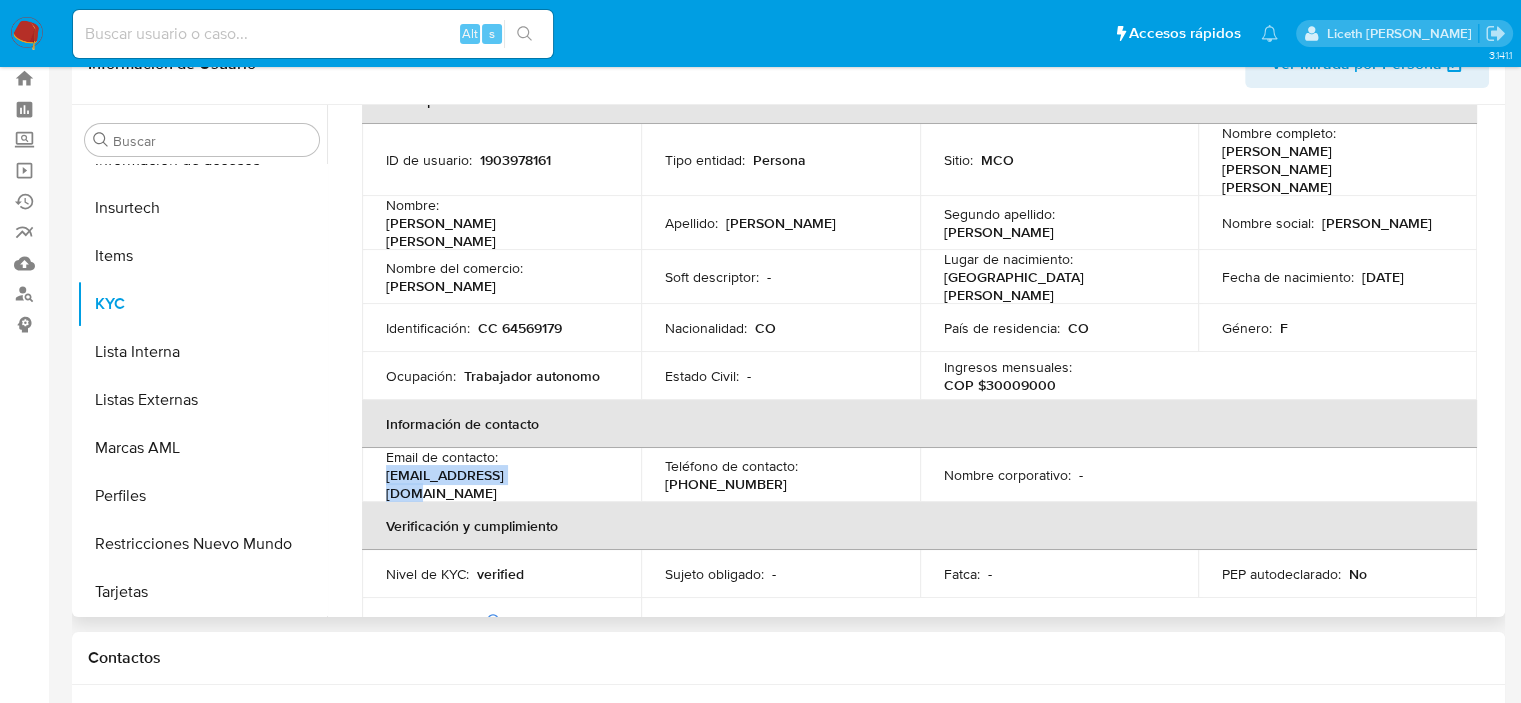 drag, startPoint x: 522, startPoint y: 448, endPoint x: 380, endPoint y: 450, distance: 142.01408 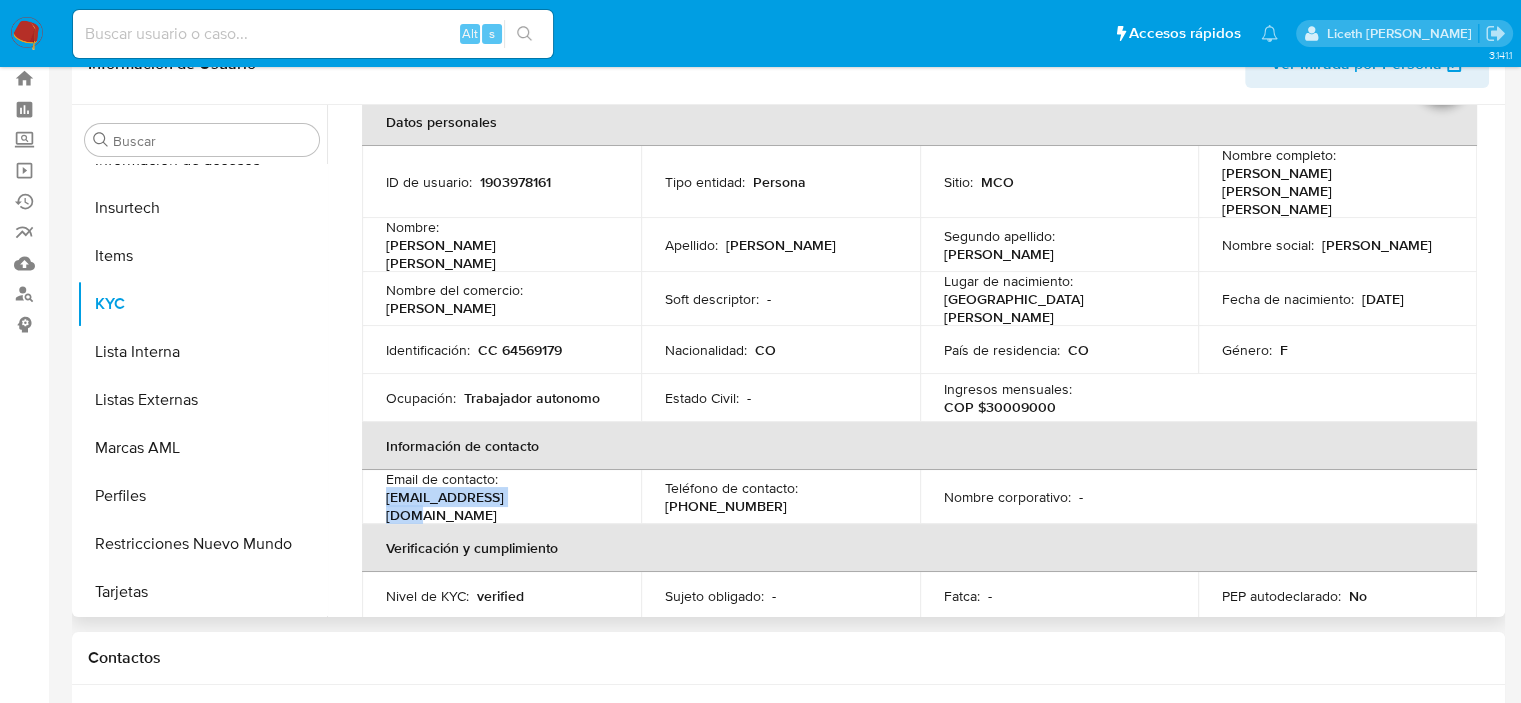 scroll, scrollTop: 98, scrollLeft: 0, axis: vertical 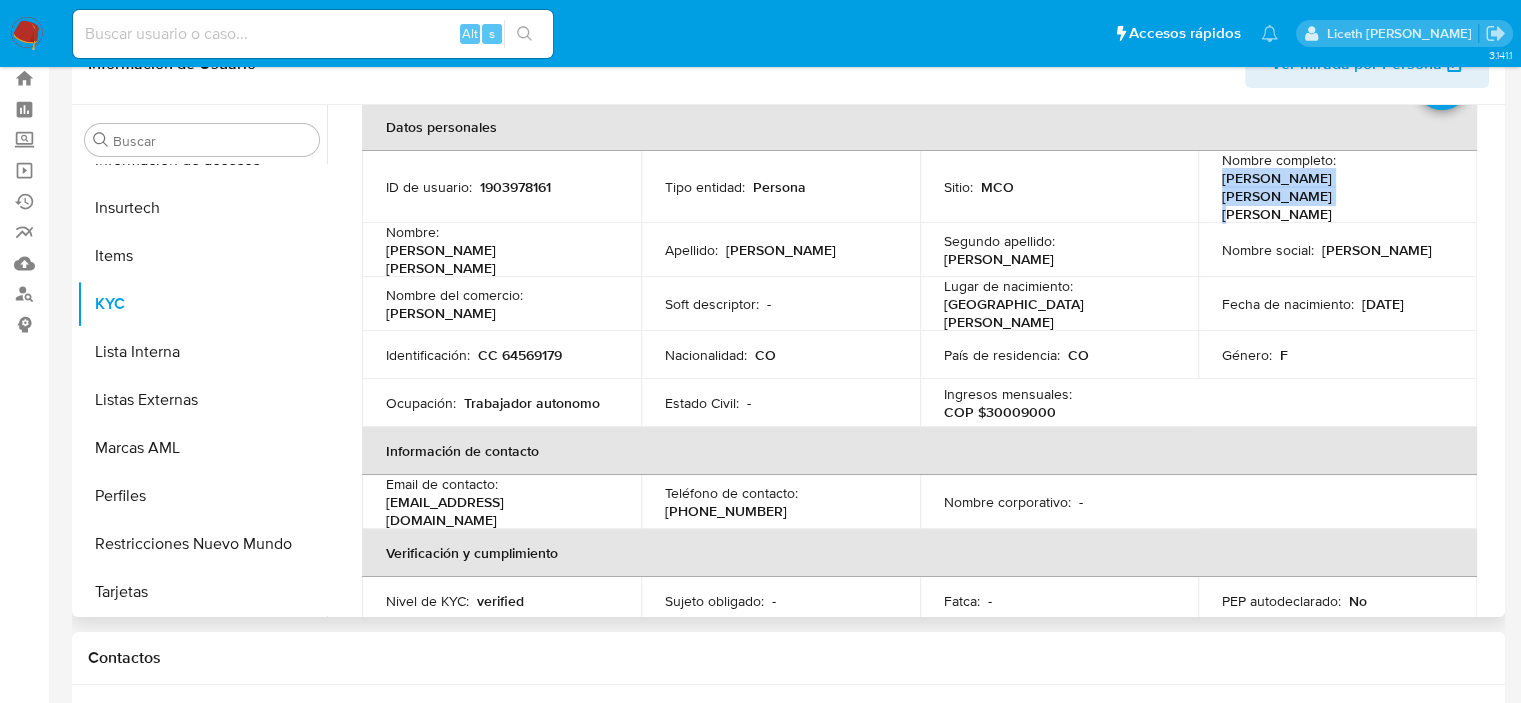 drag, startPoint x: 1402, startPoint y: 187, endPoint x: 1216, endPoint y: 179, distance: 186.17197 